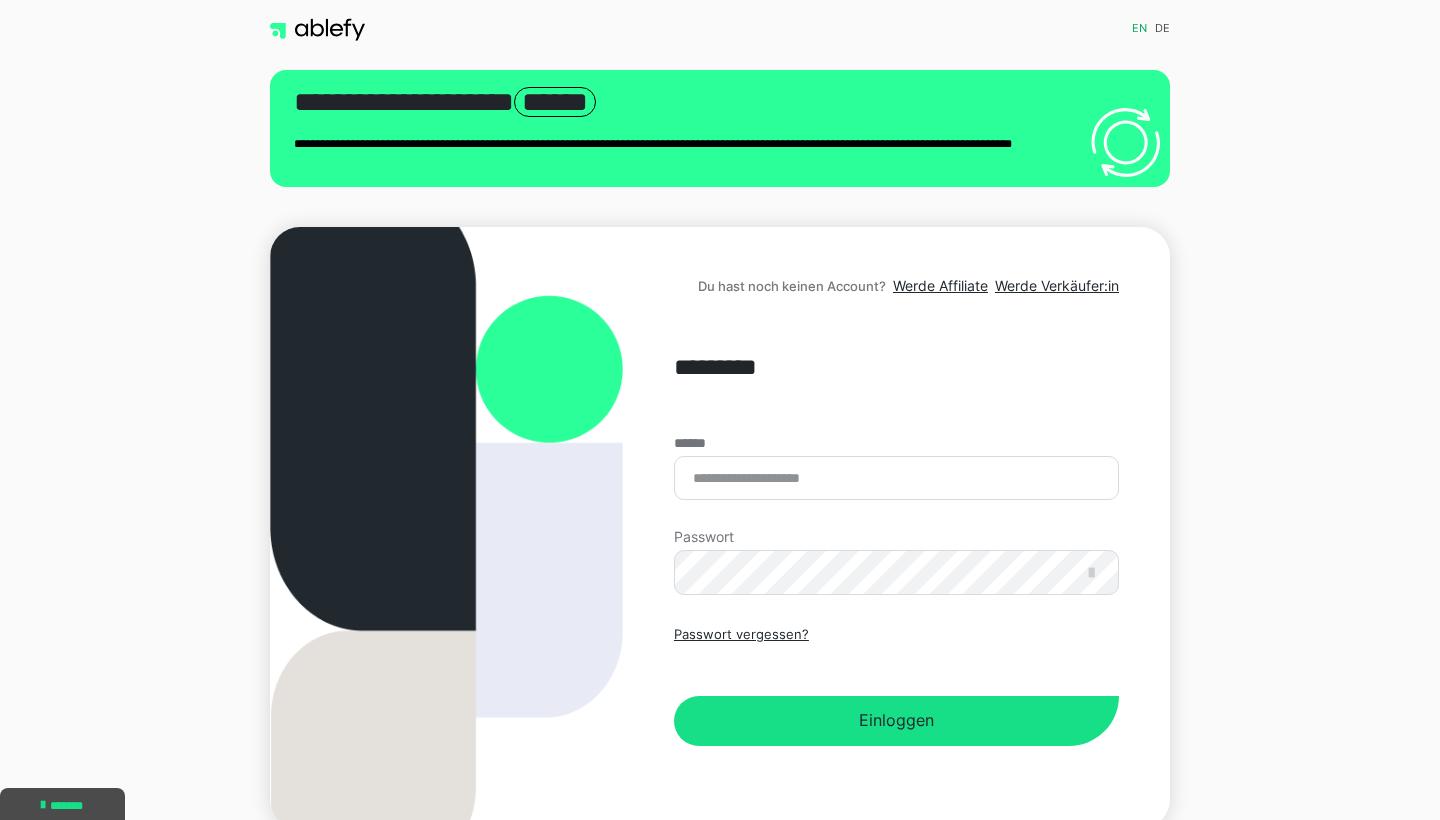scroll, scrollTop: 0, scrollLeft: 0, axis: both 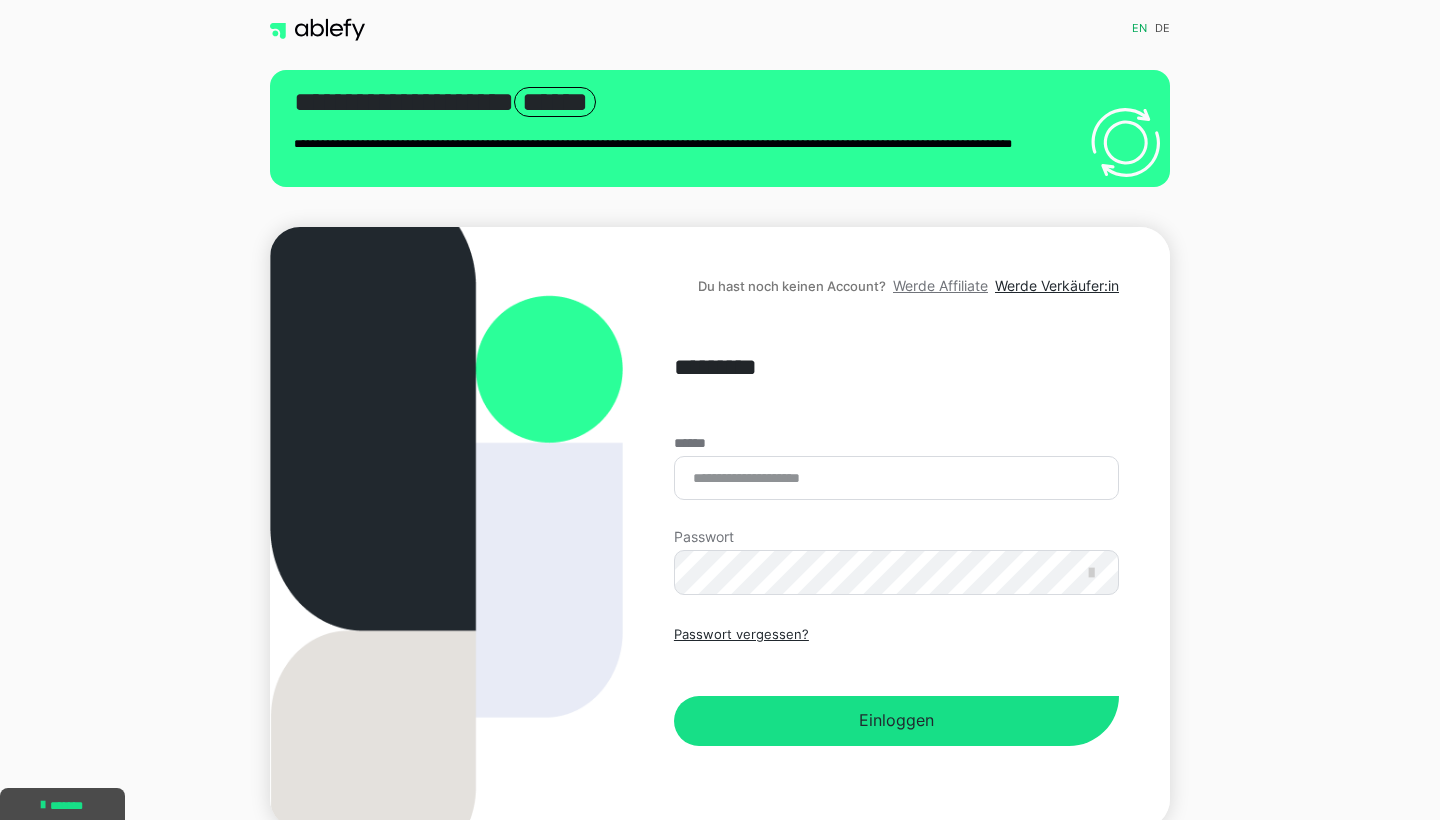 click on "Werde Affiliate" at bounding box center [940, 285] 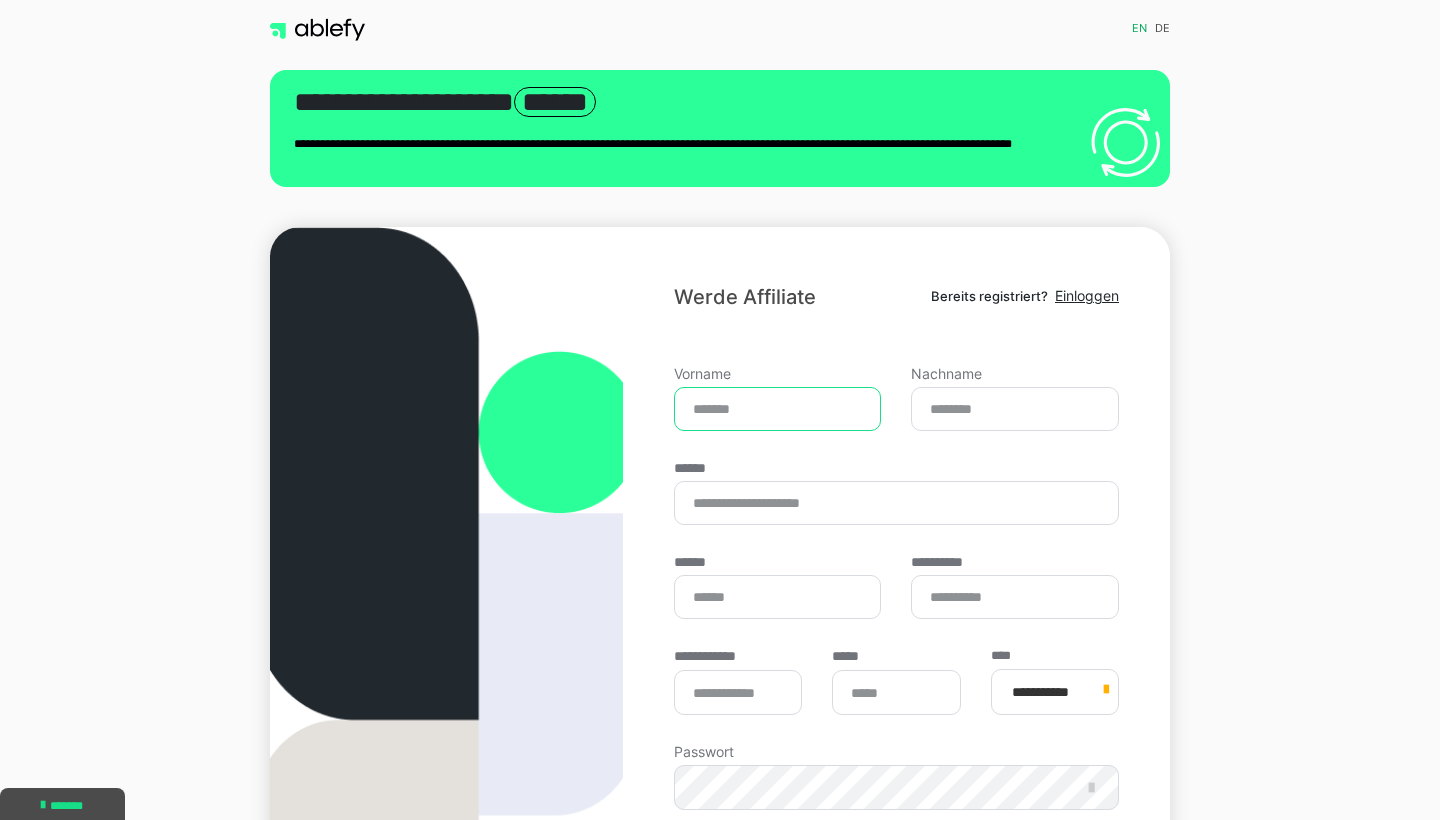 click on "Vorname" at bounding box center [778, 409] 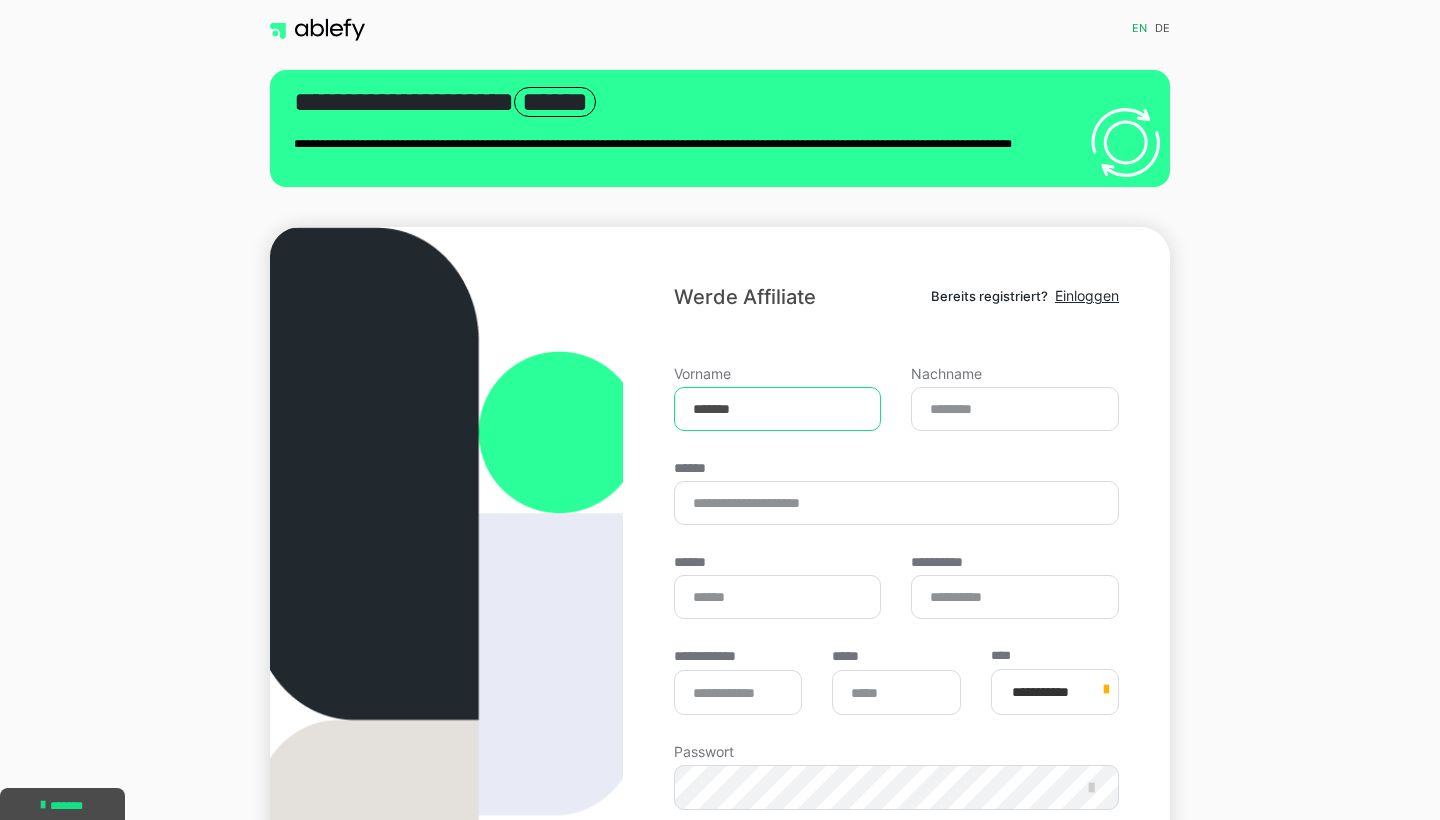 type on "*******" 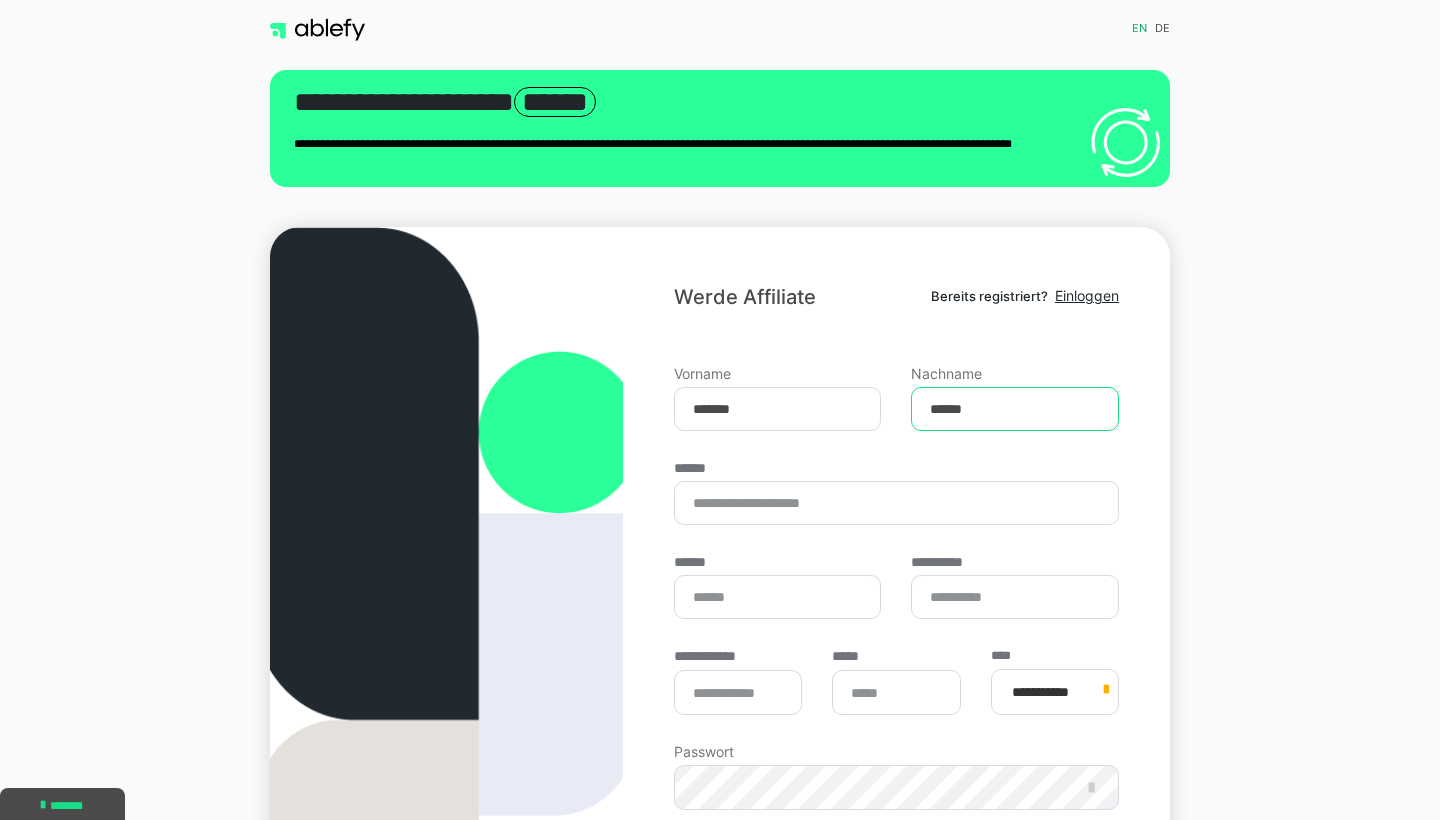 type on "******" 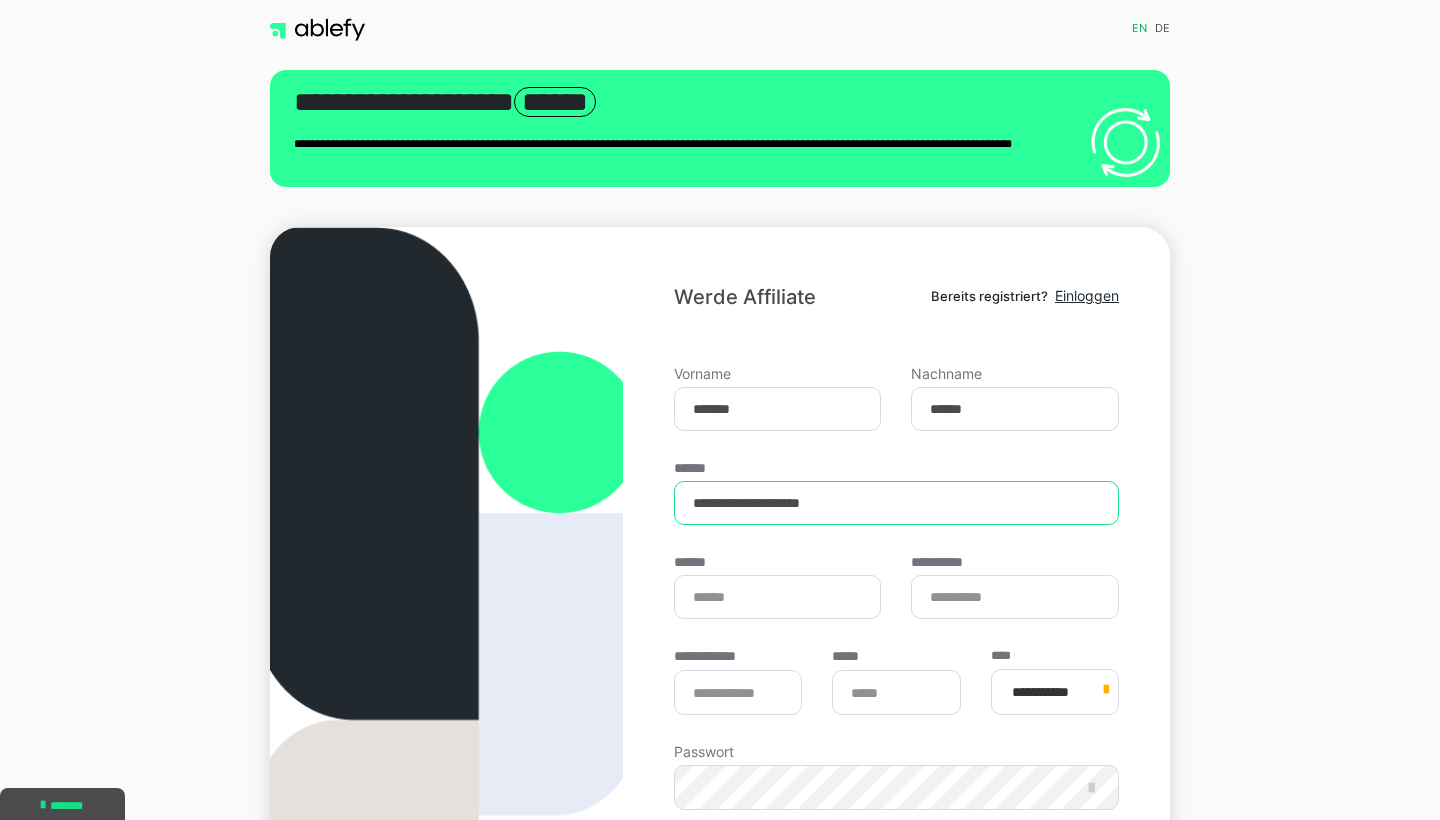 type on "**********" 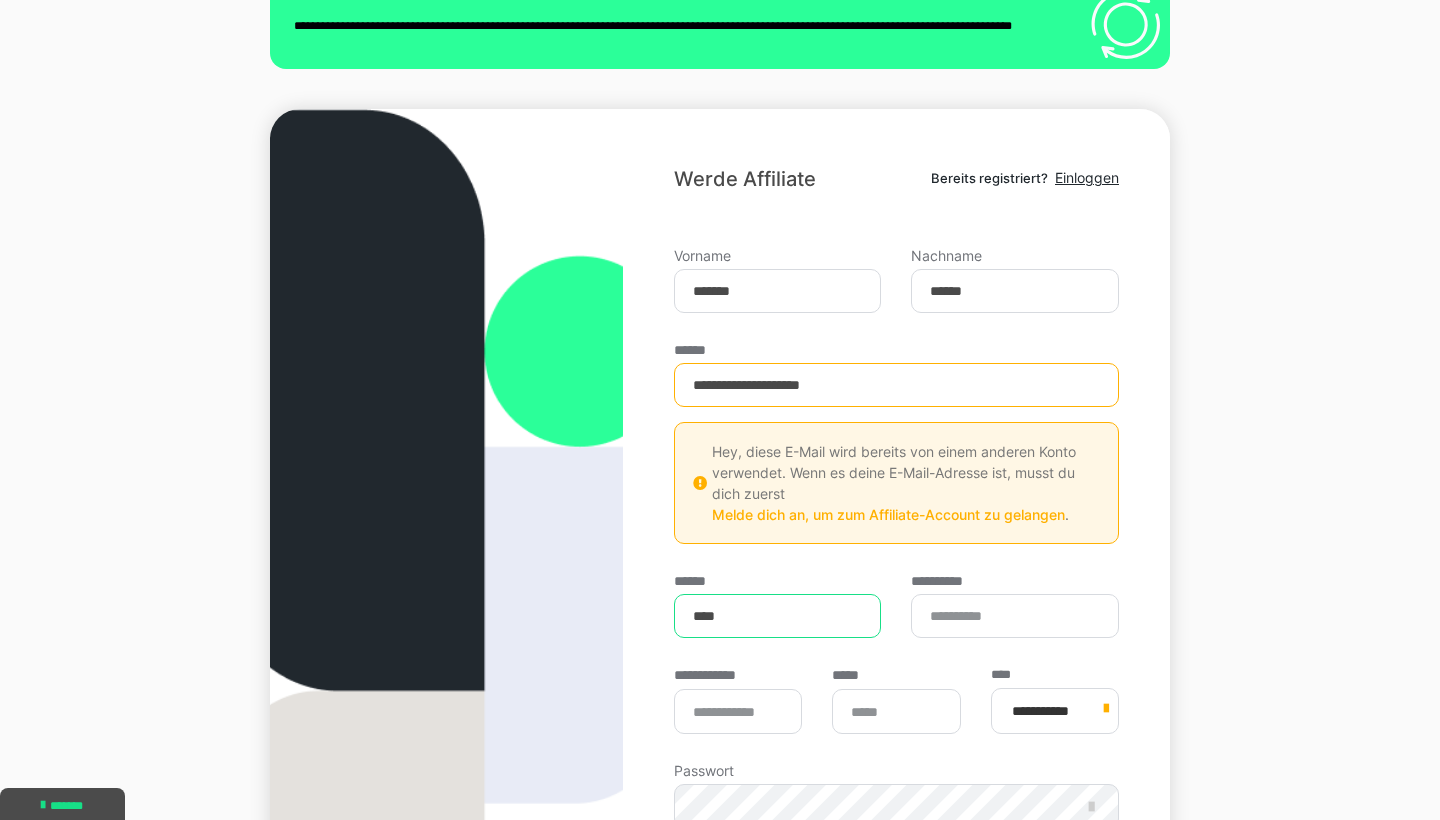 scroll, scrollTop: 134, scrollLeft: 0, axis: vertical 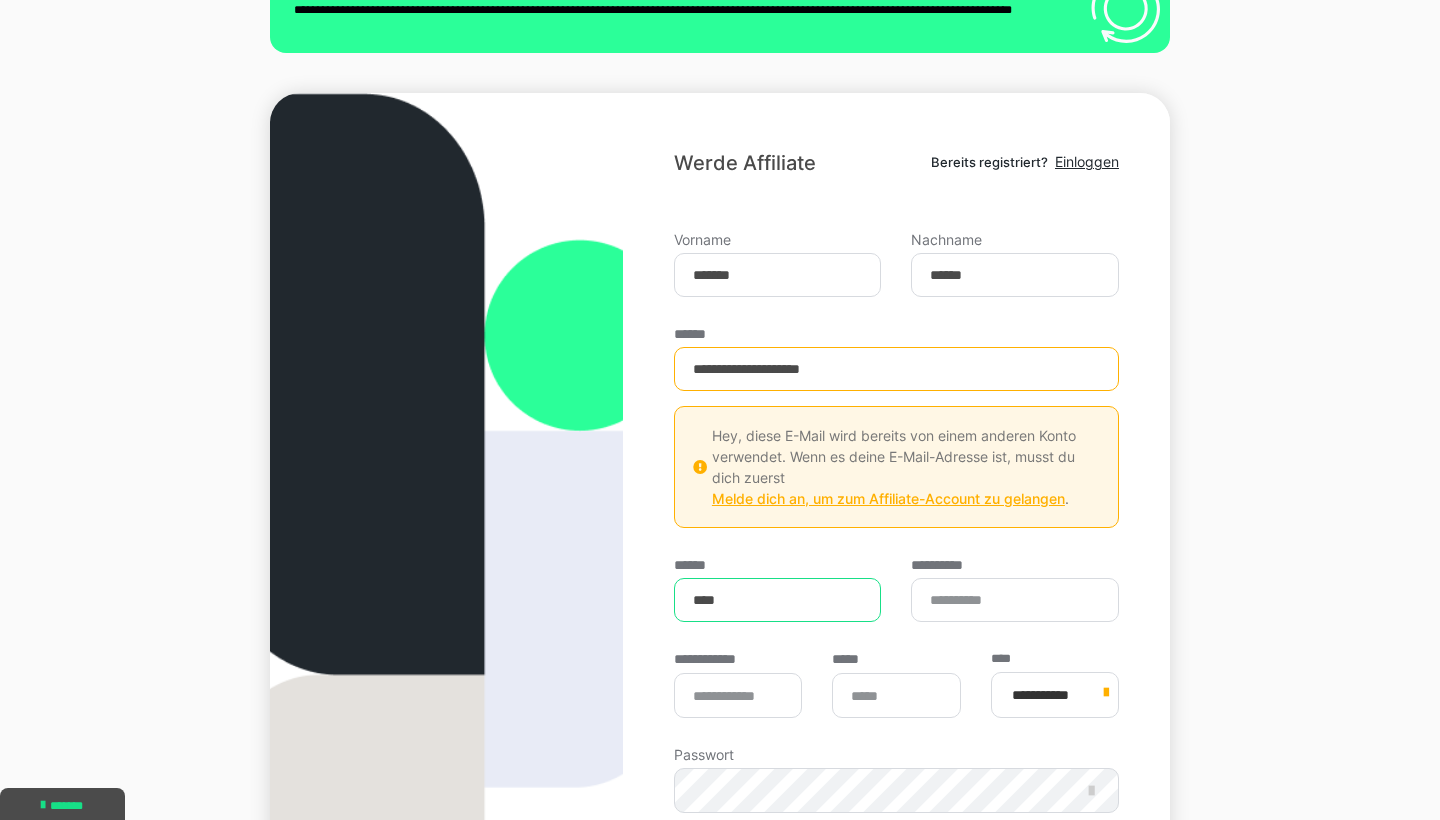 type on "****" 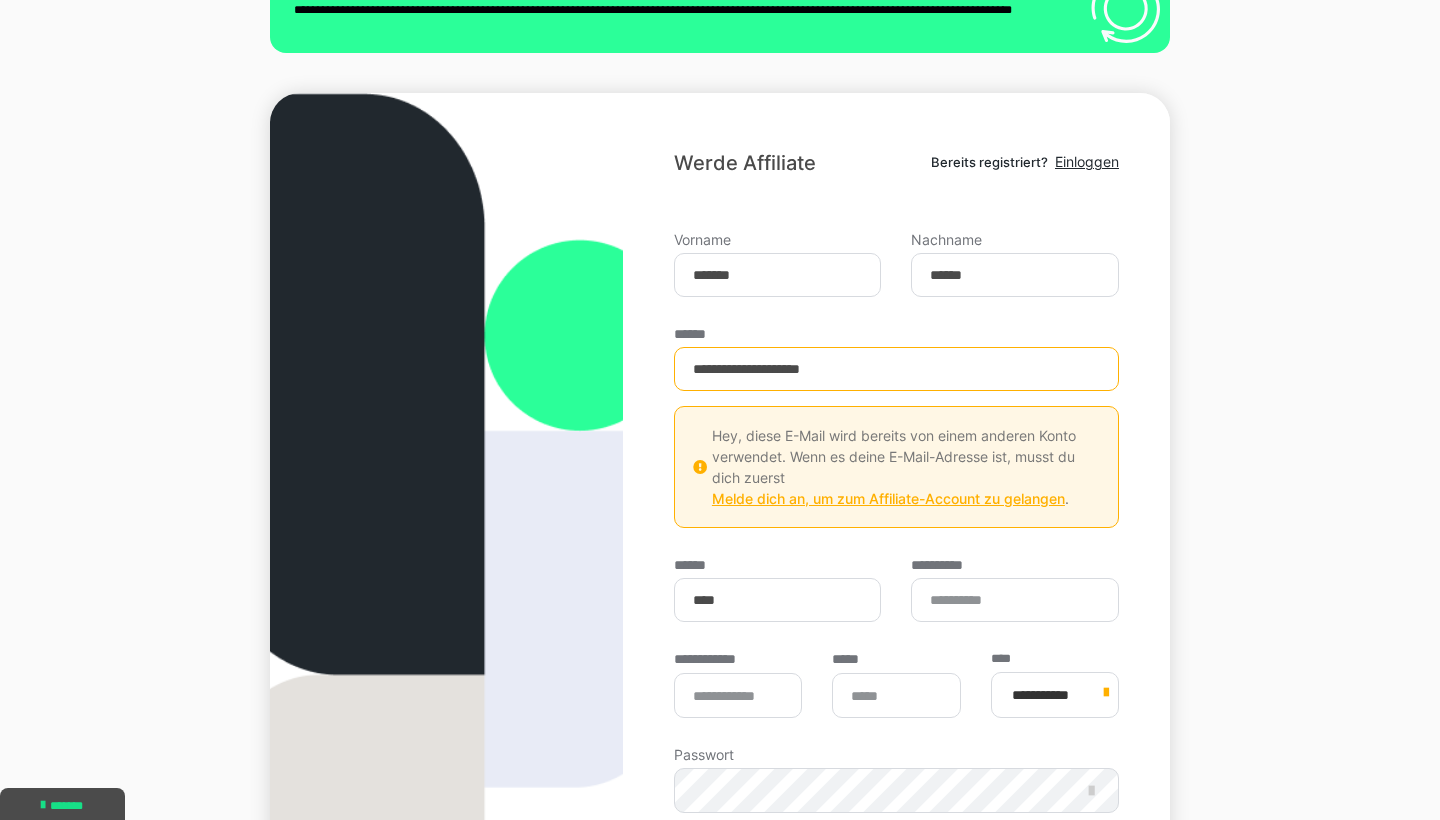click on "Melde dich an, um zum Affiliate-Account zu gelangen" at bounding box center (888, 498) 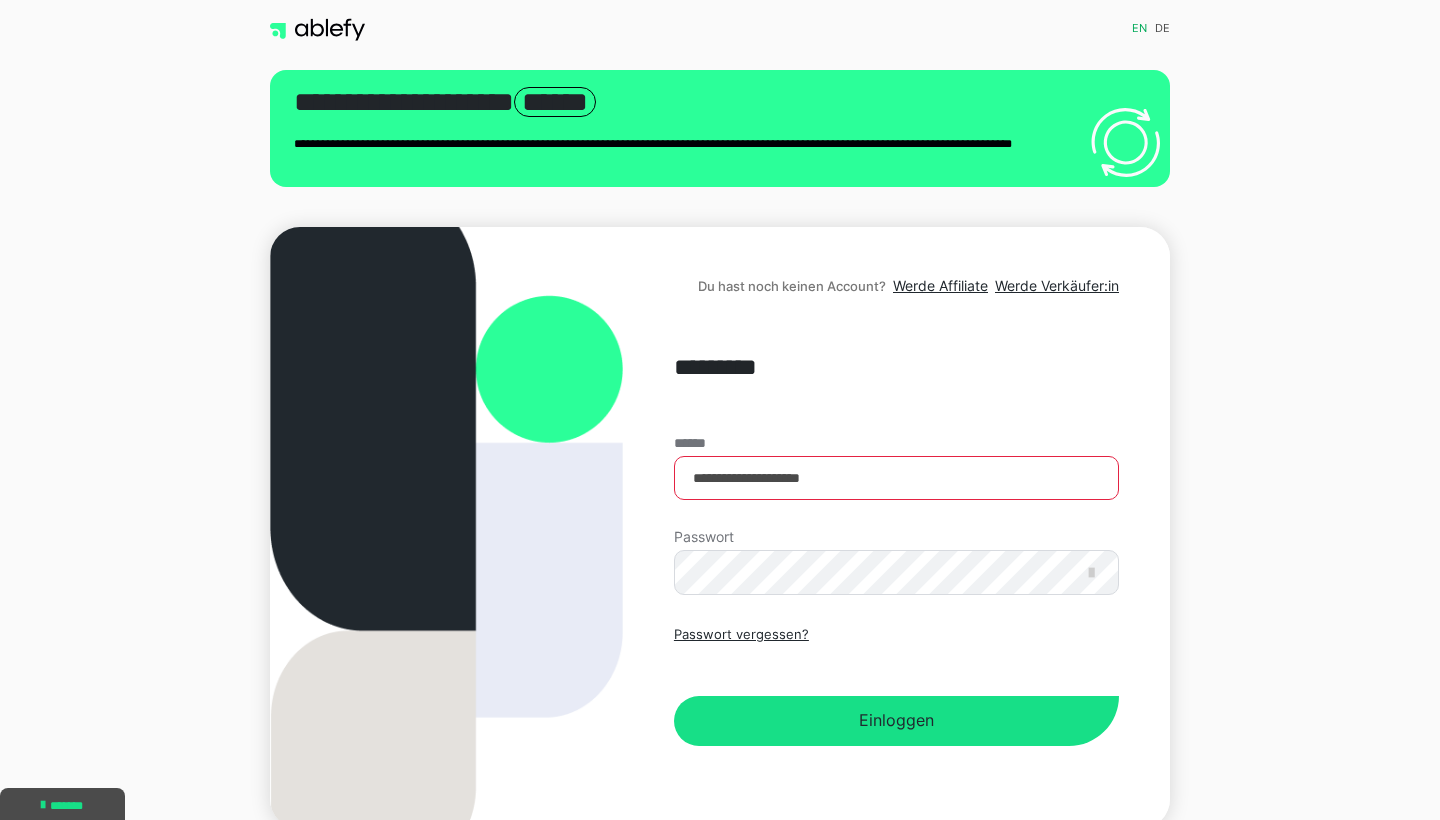 scroll, scrollTop: 0, scrollLeft: 0, axis: both 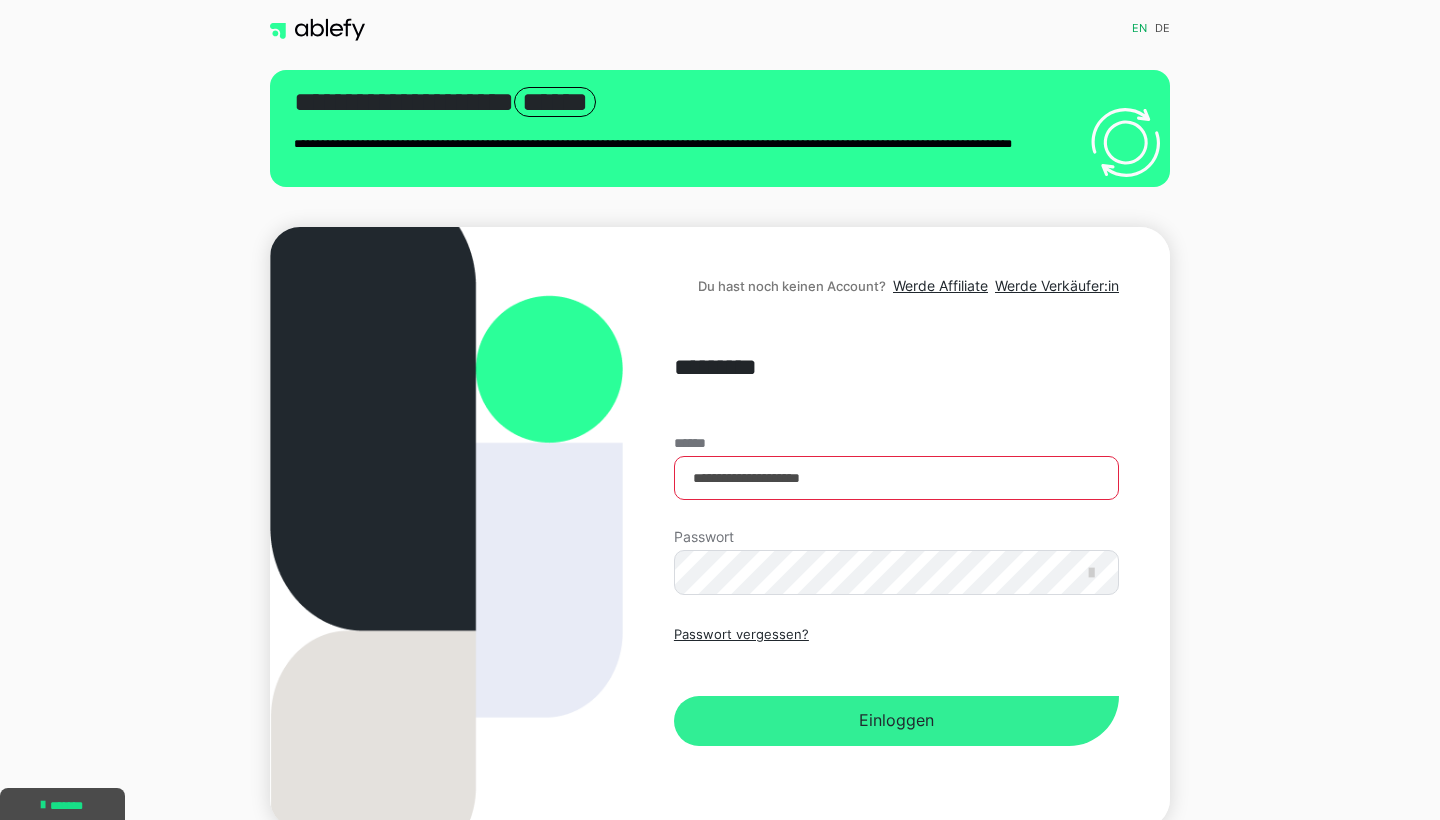 click on "Einloggen" at bounding box center (896, 721) 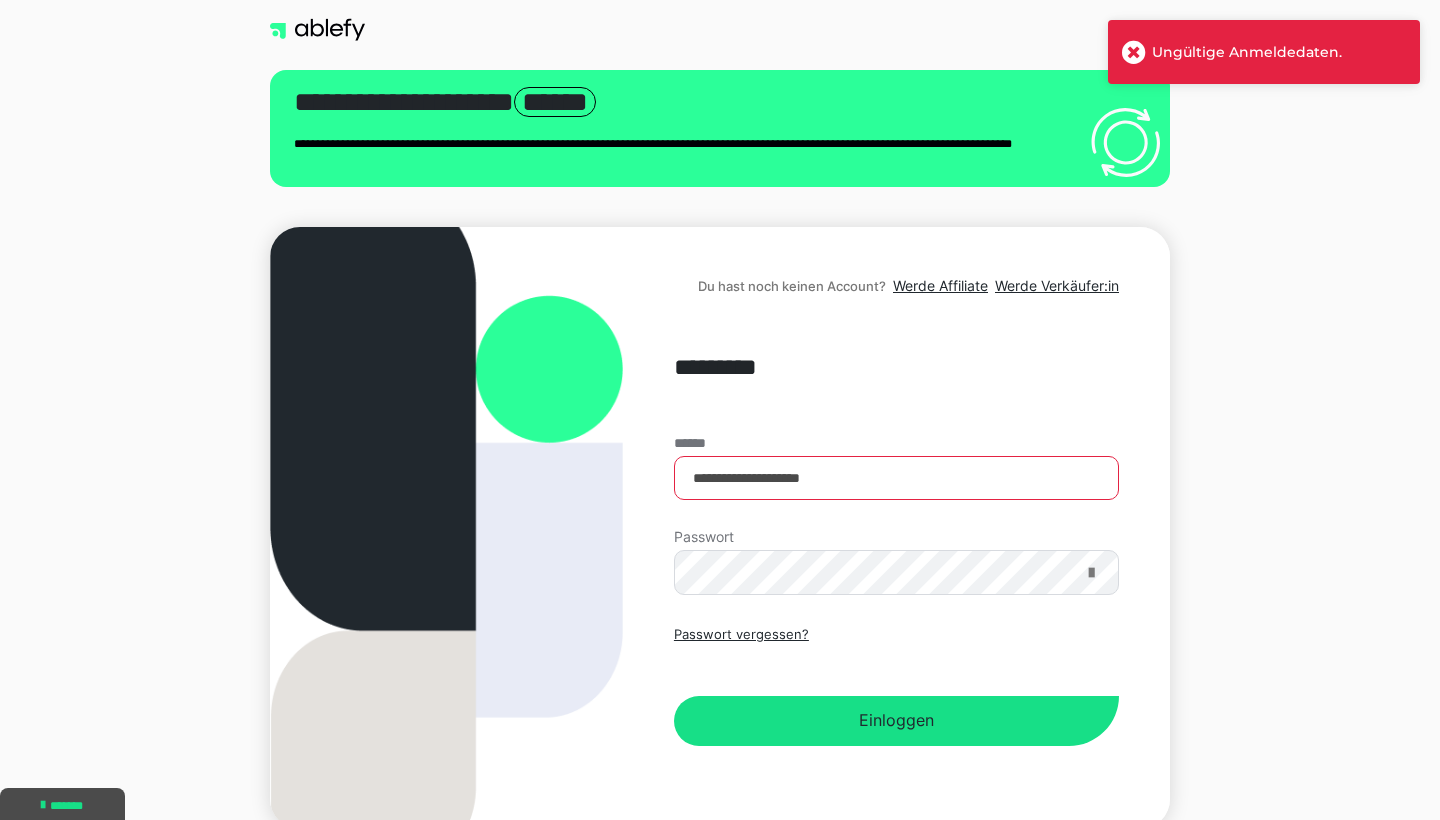 click at bounding box center [1091, 573] 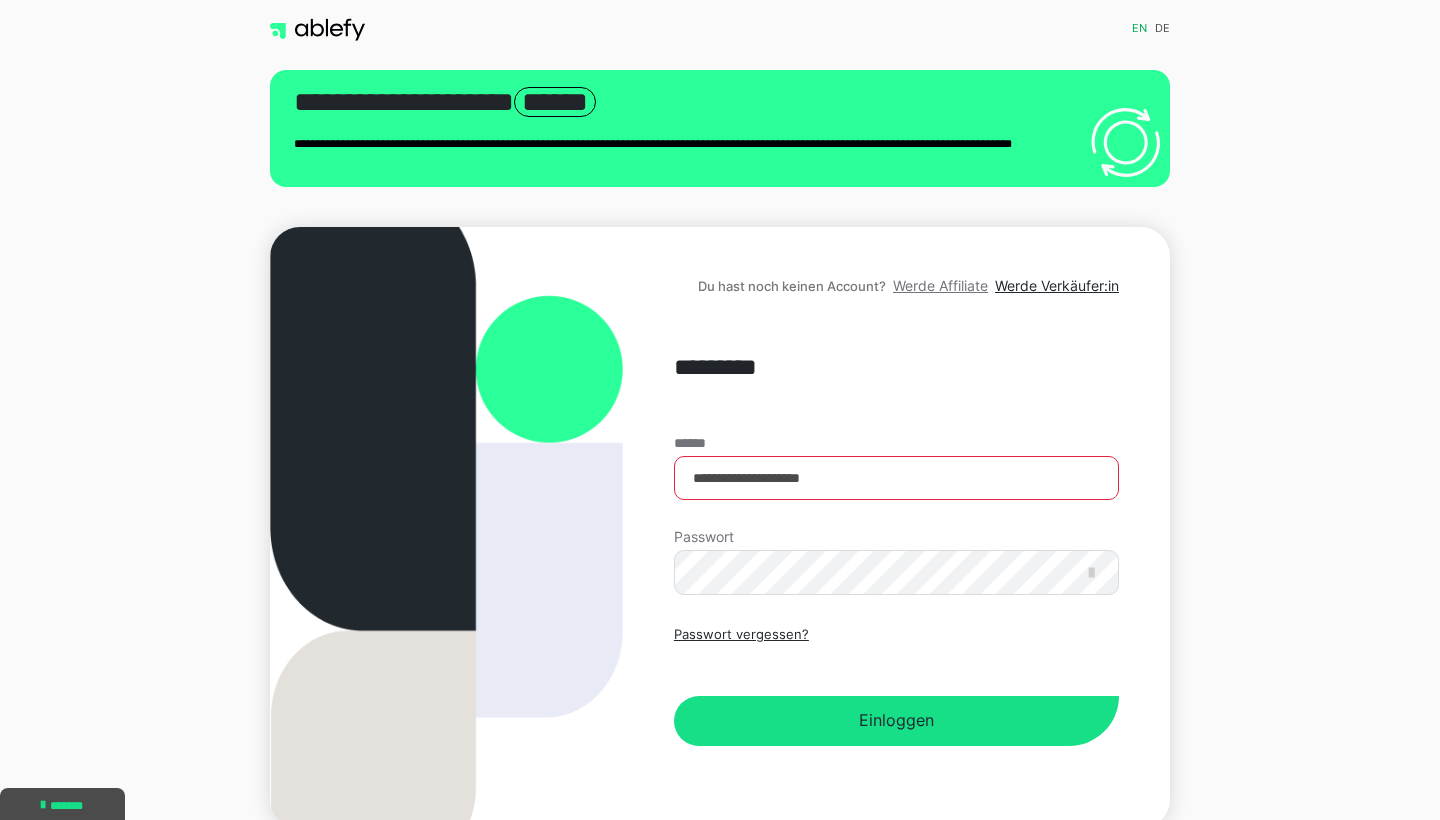 click on "Werde Affiliate" at bounding box center [940, 285] 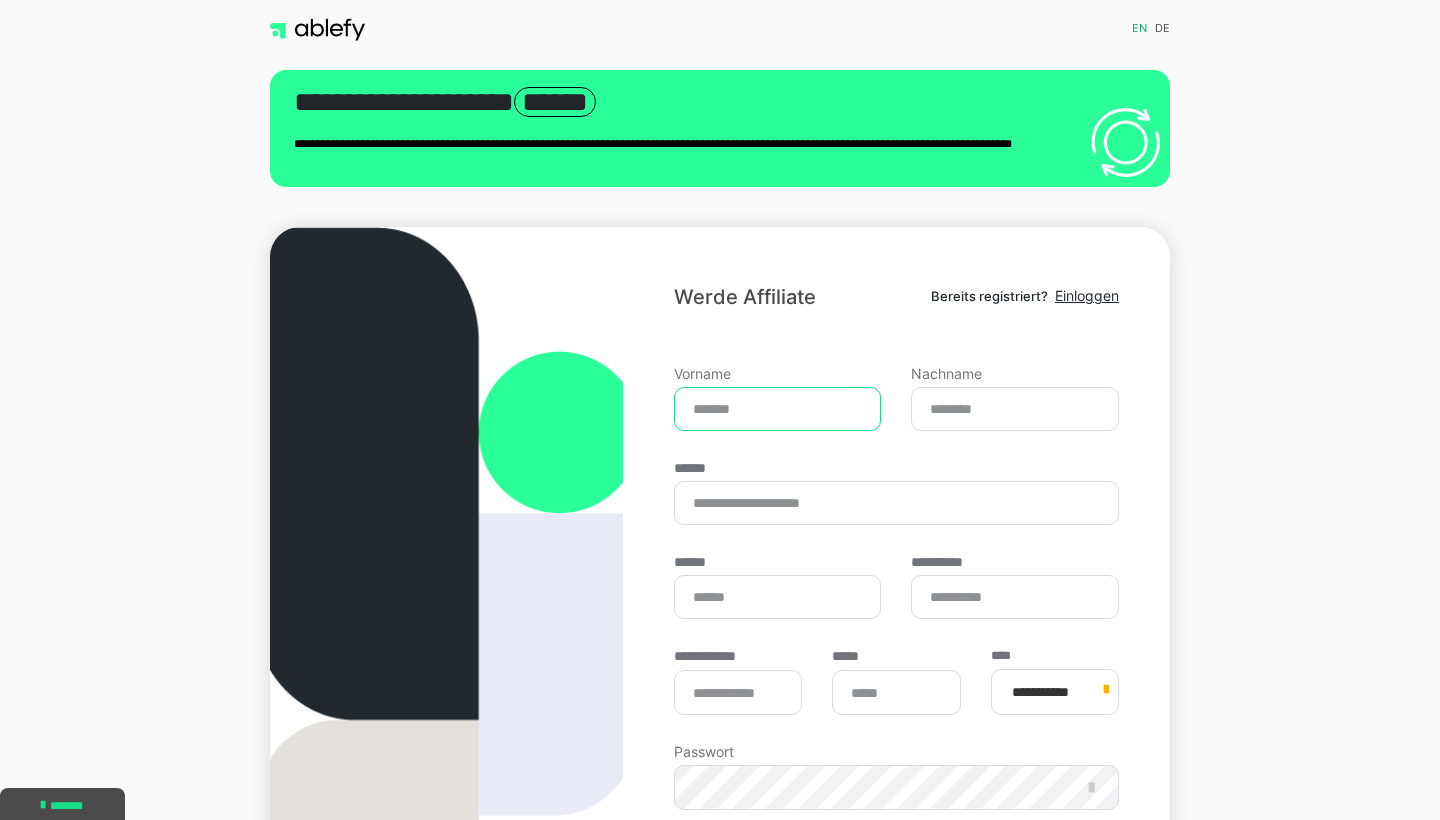 click on "Vorname" at bounding box center (778, 409) 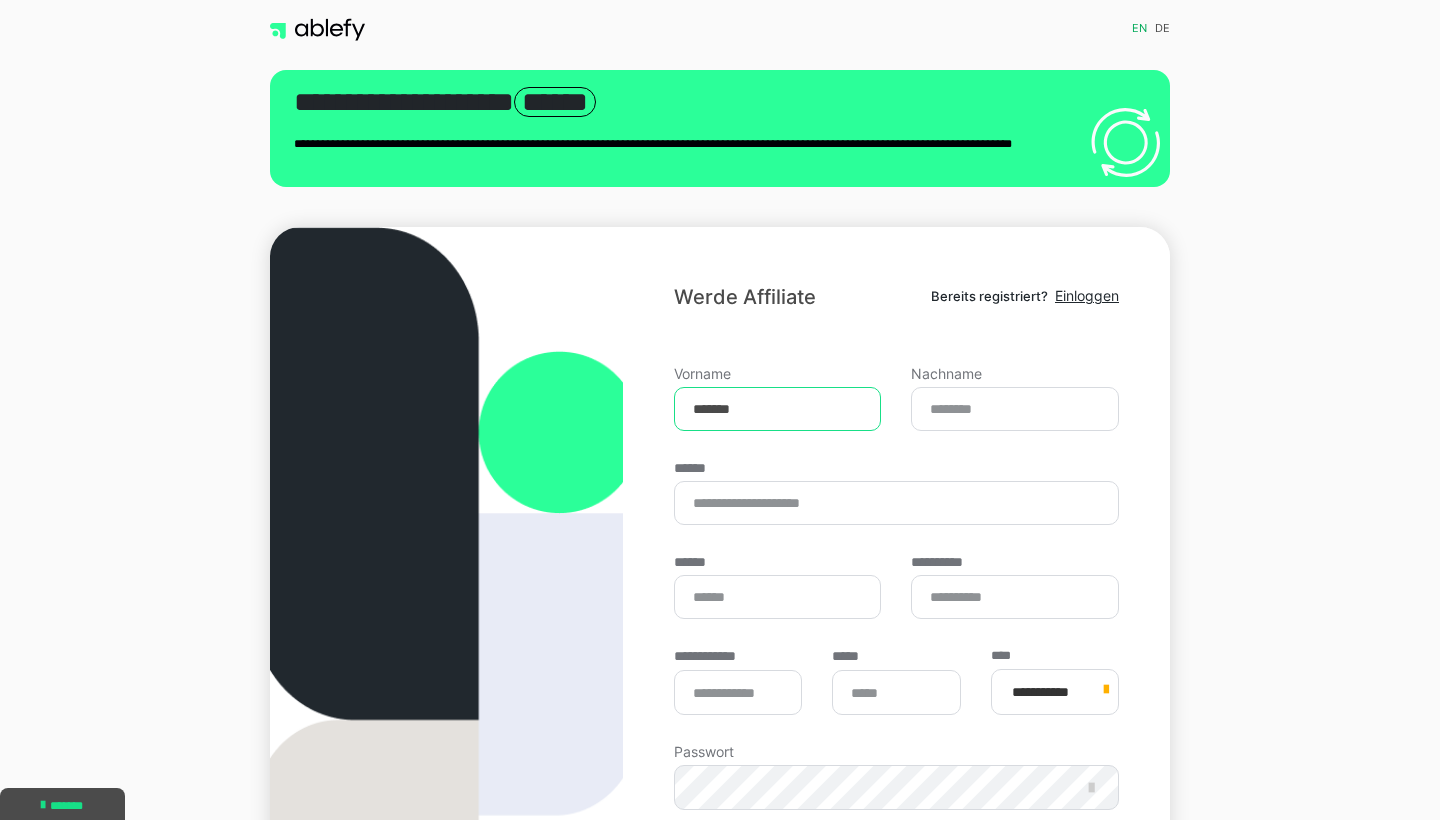 type on "*******" 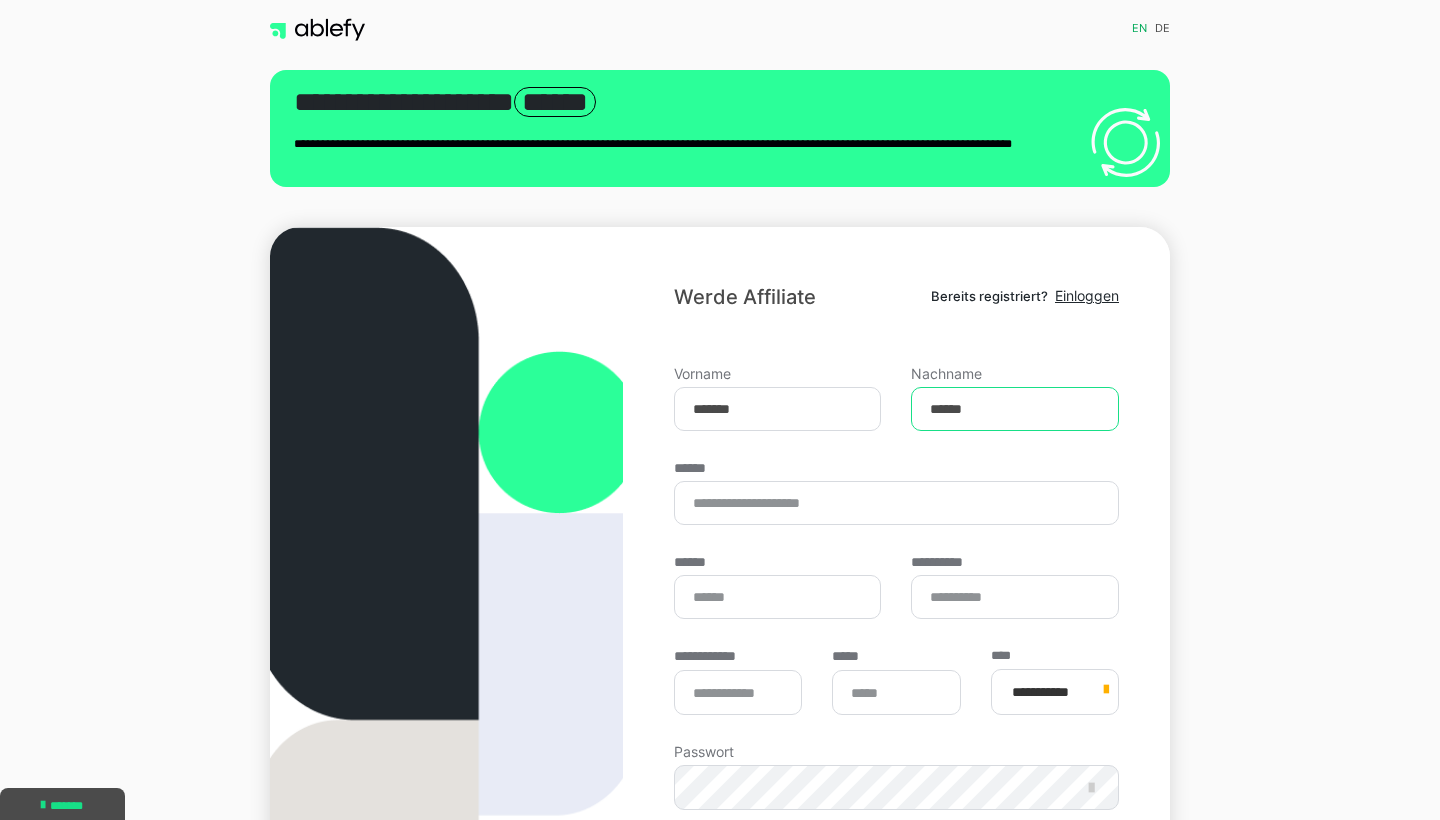 type on "******" 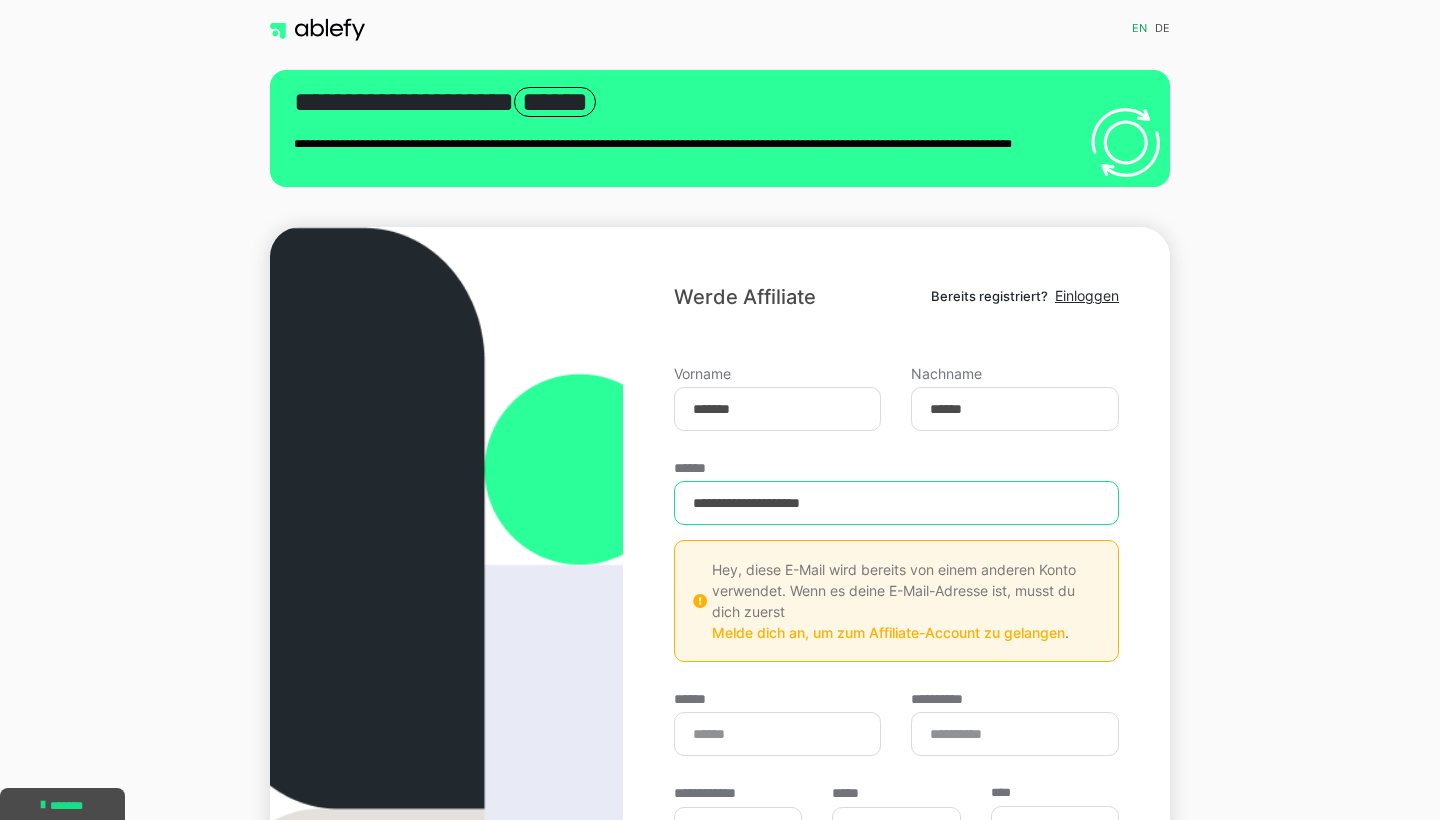 click on "**********" at bounding box center (896, 503) 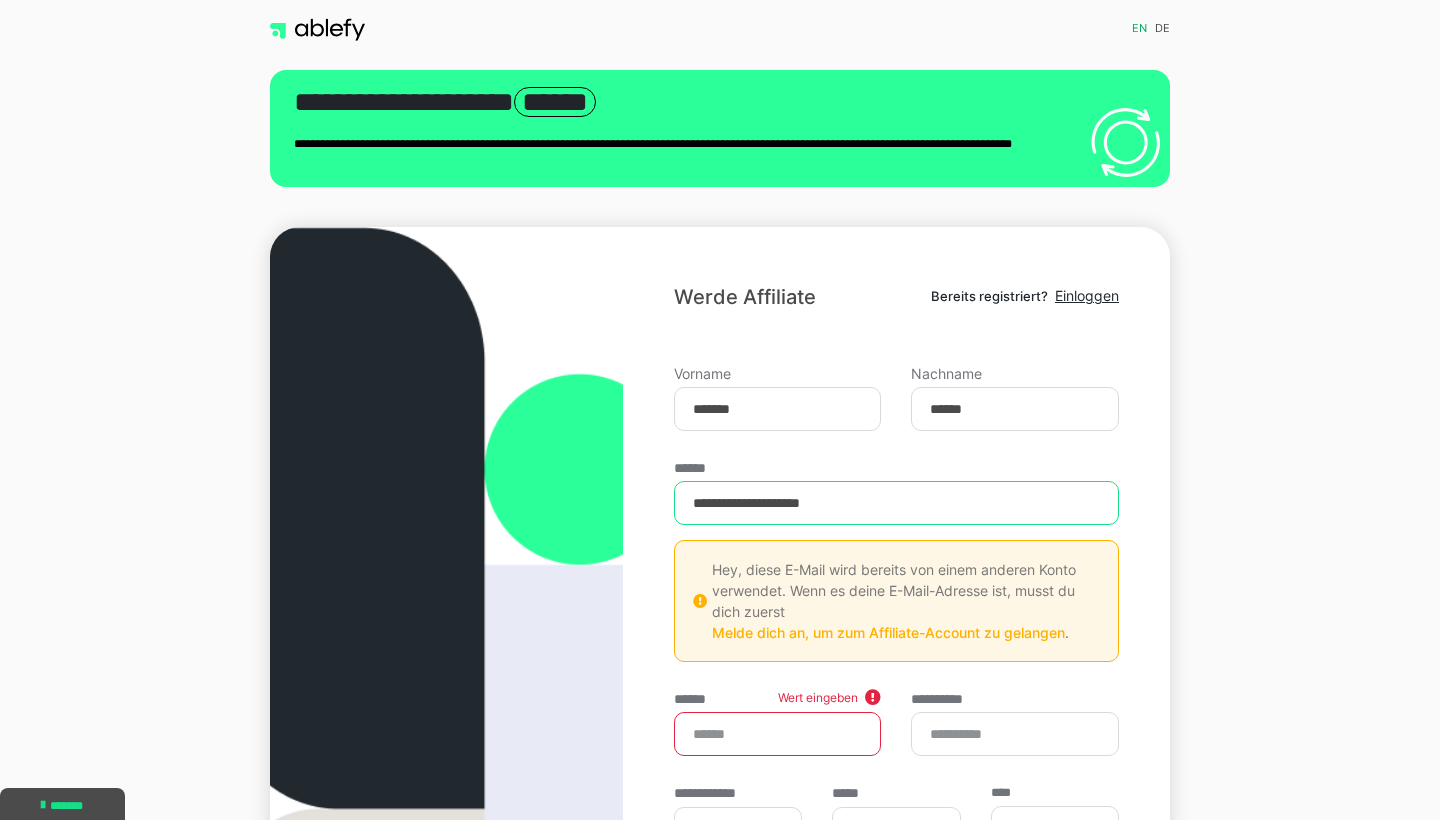 click on "**********" at bounding box center (896, 503) 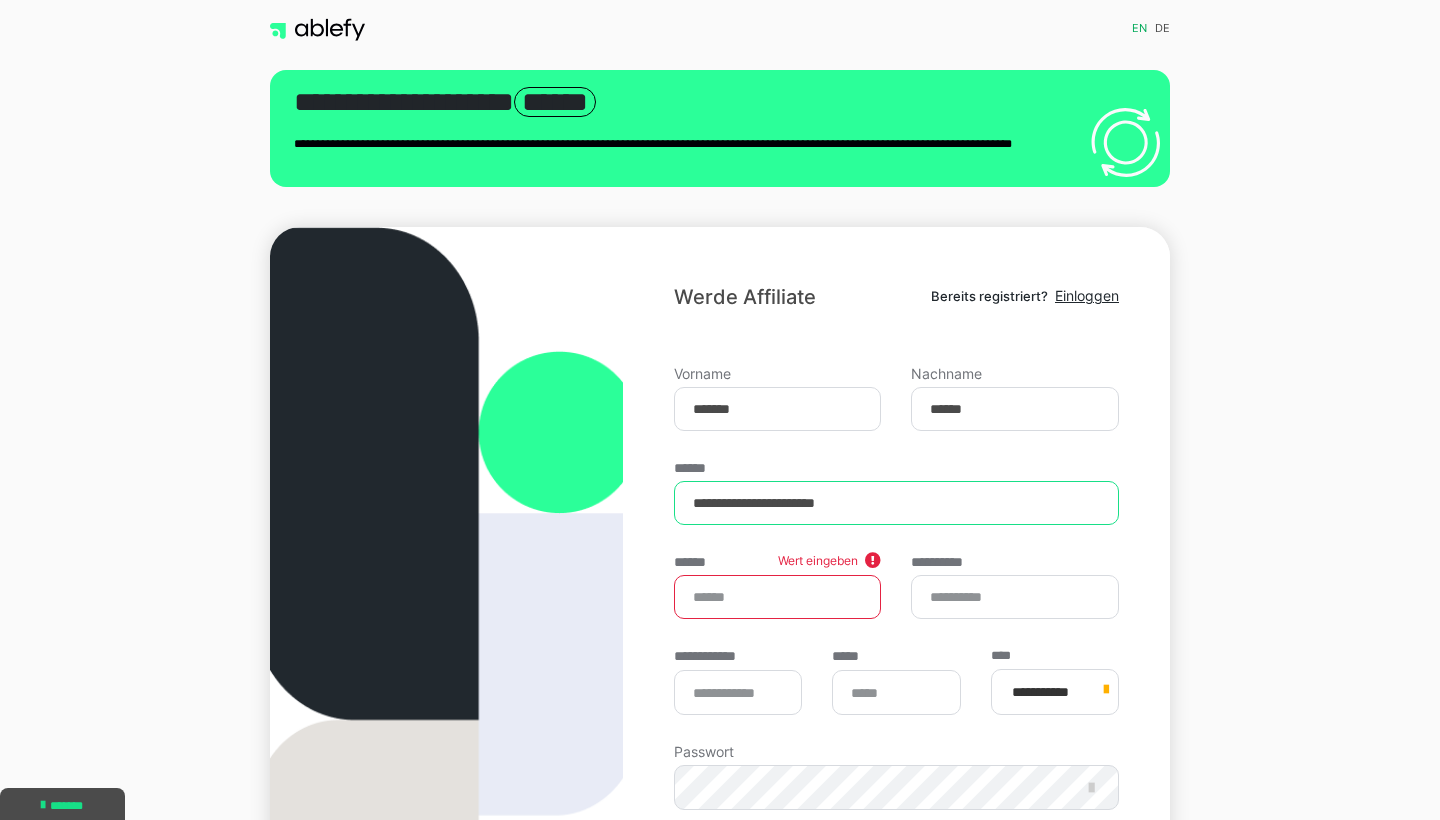 type on "**********" 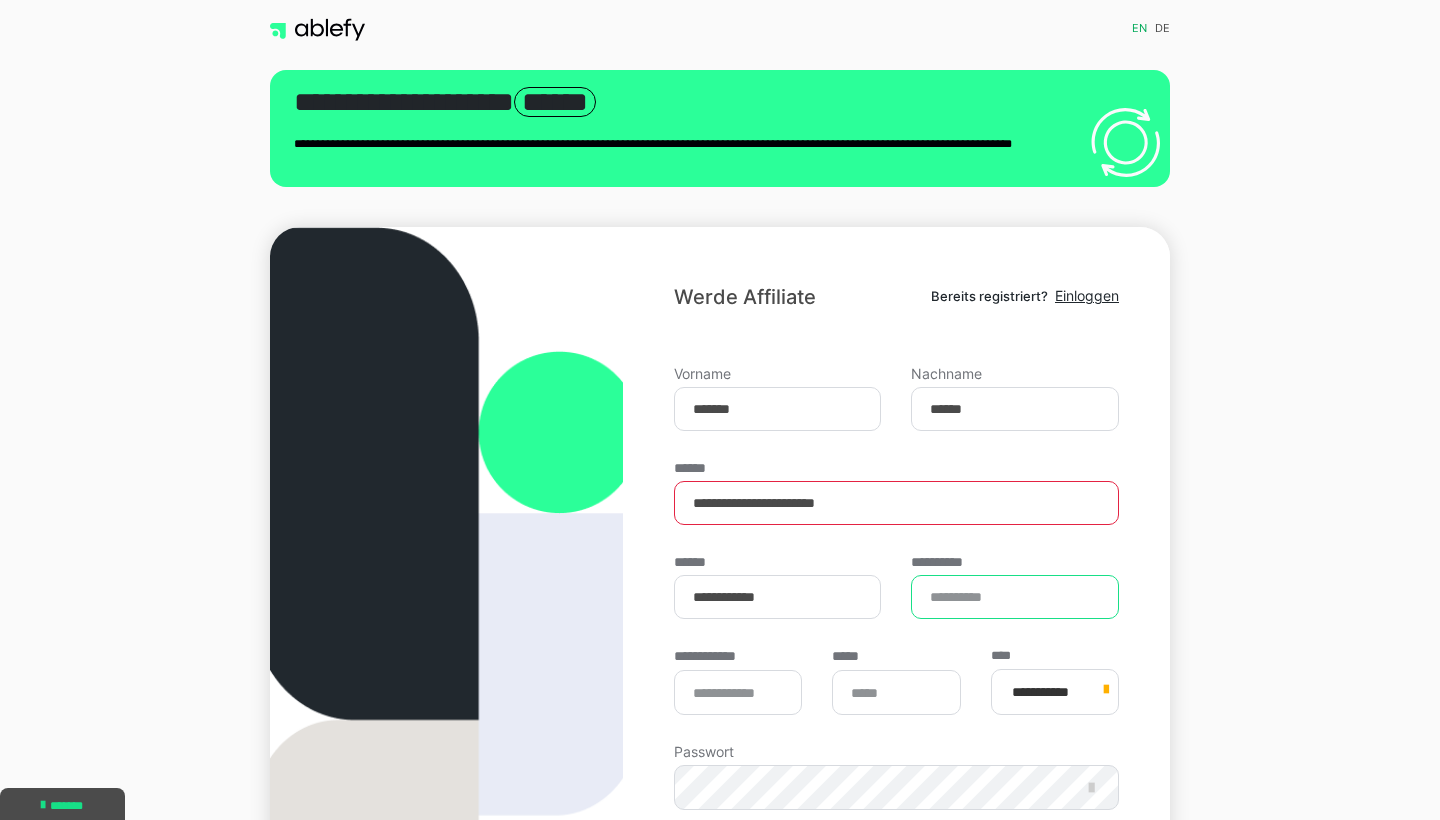 type on "**********" 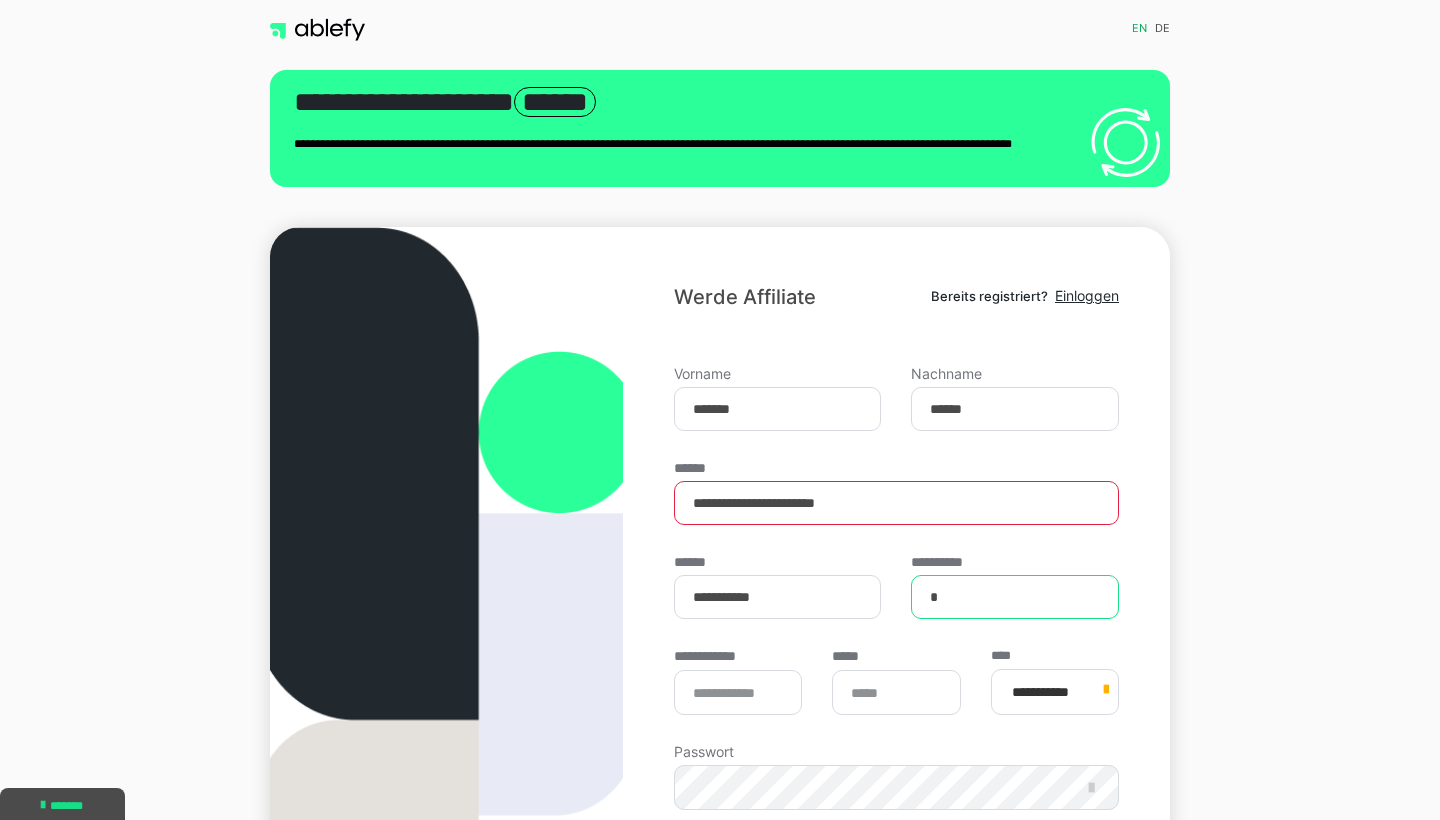 type on "*" 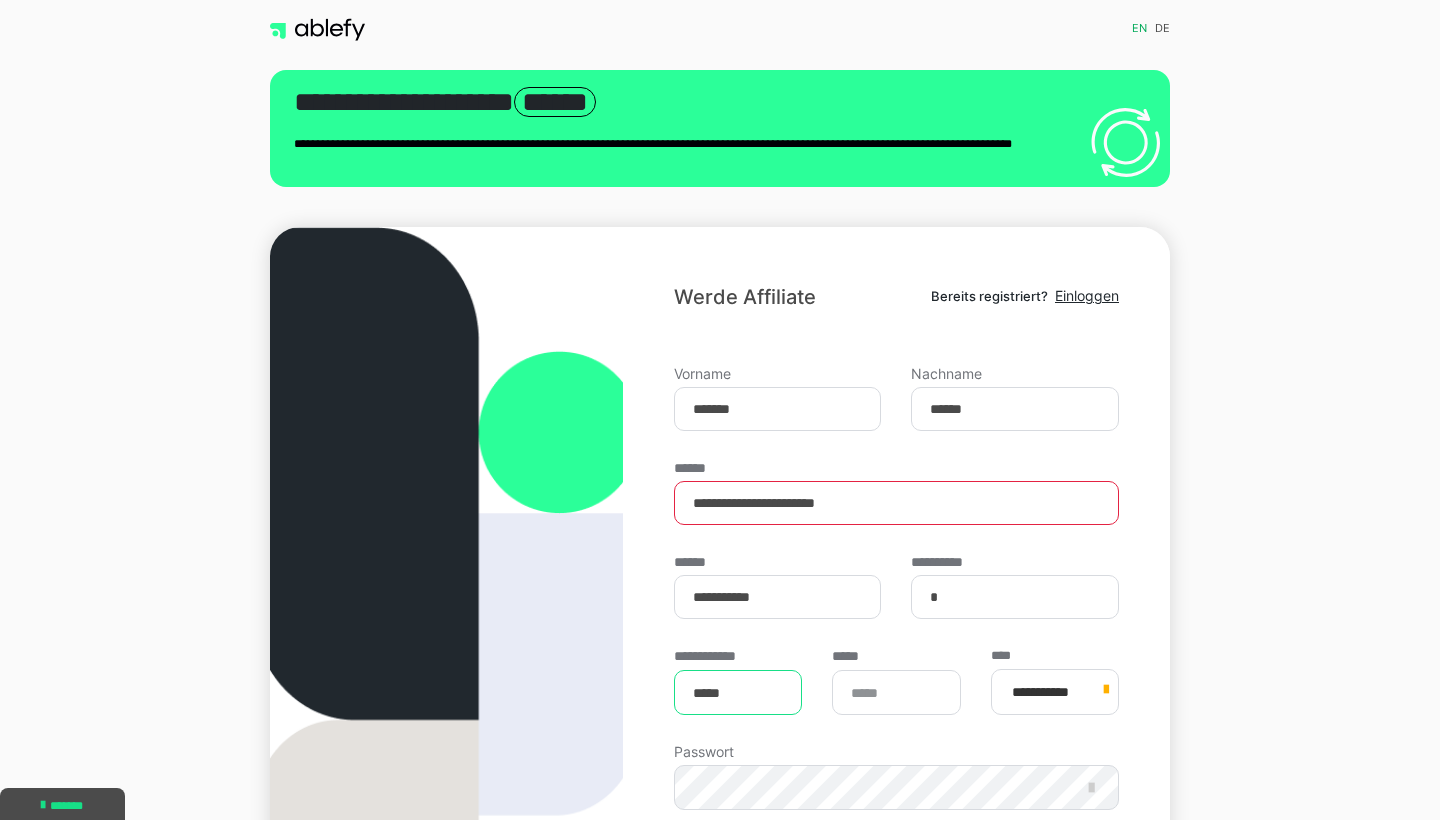 type on "*****" 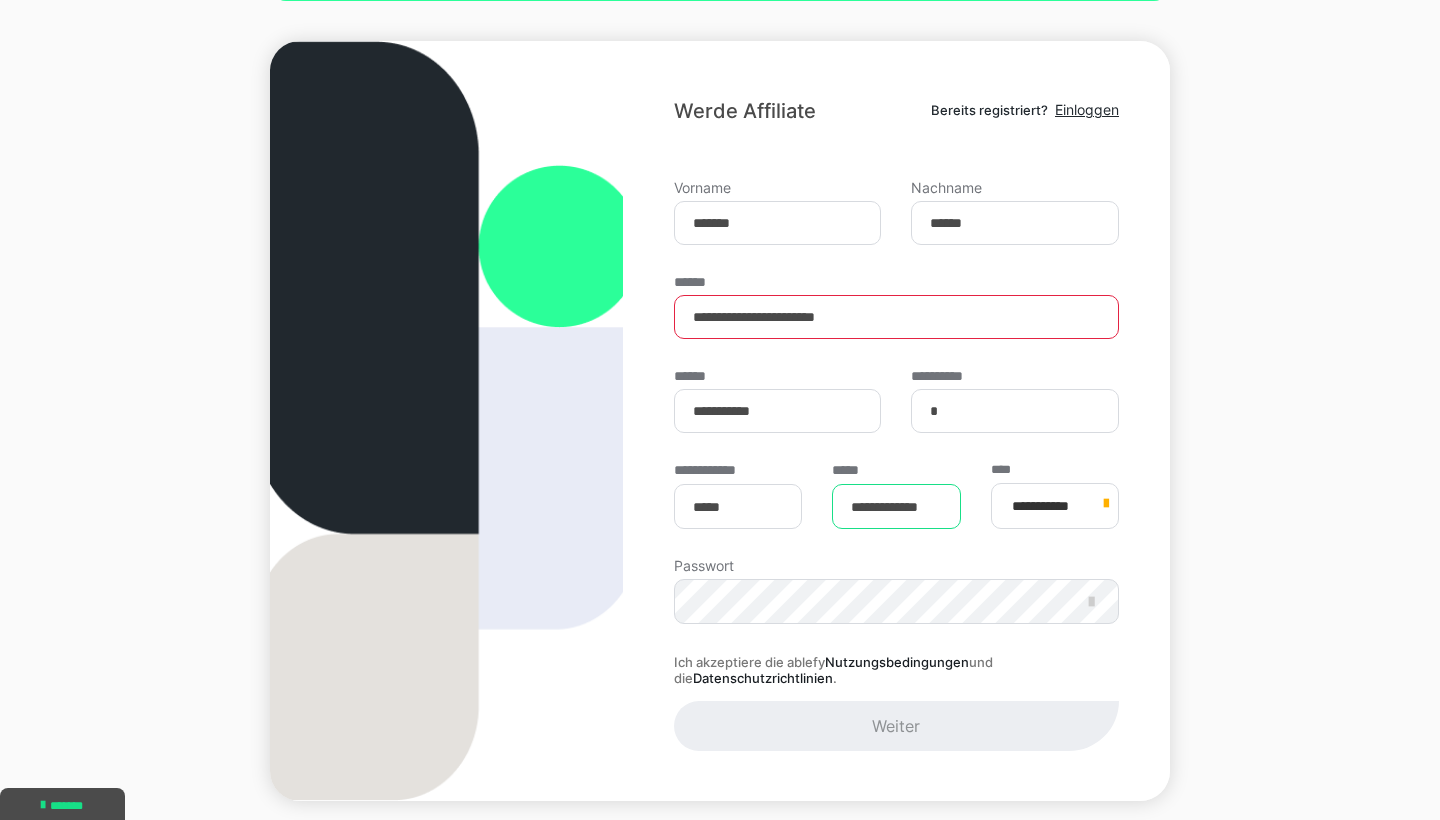 scroll, scrollTop: 211, scrollLeft: 0, axis: vertical 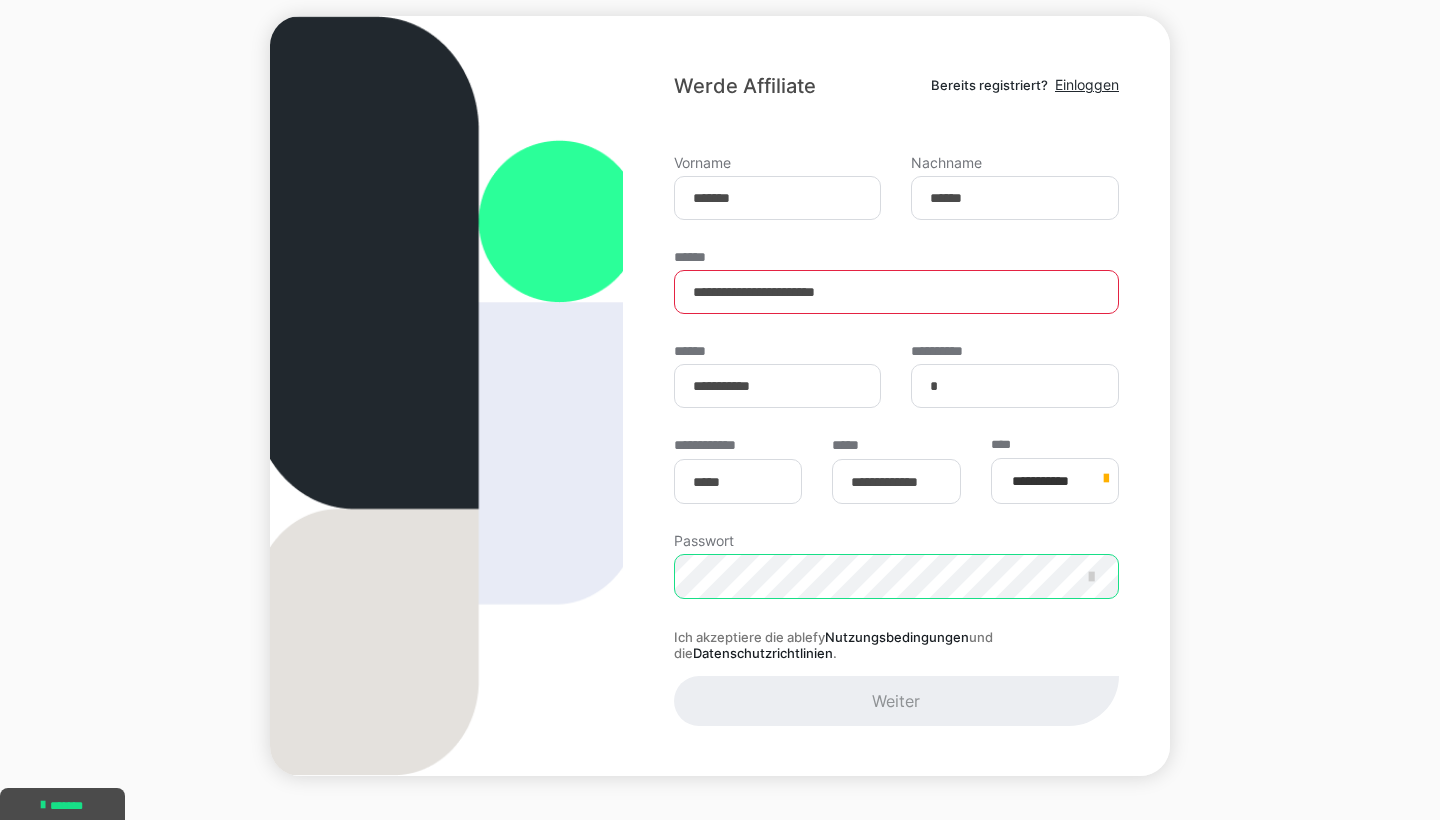 type on "**********" 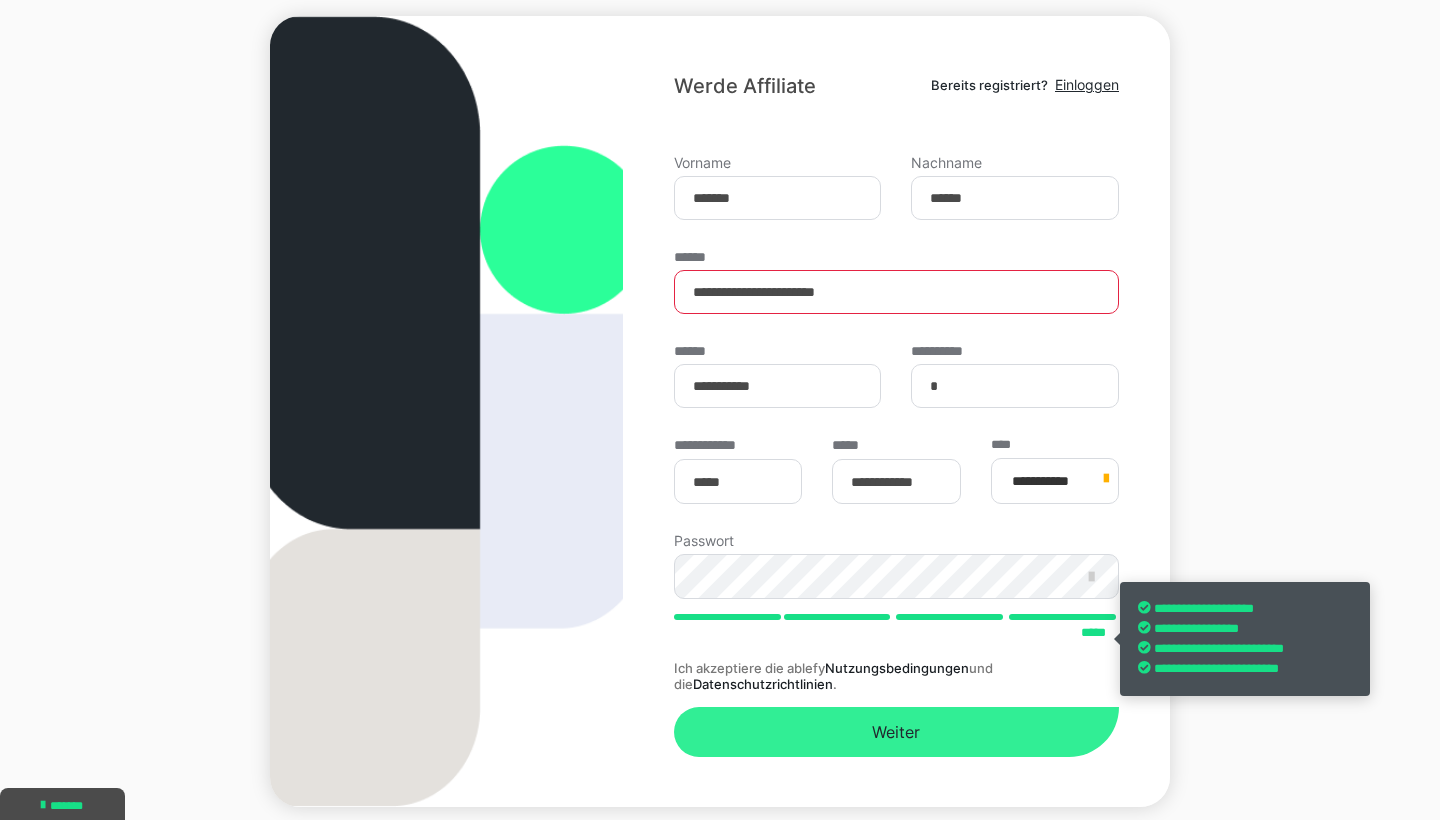 click on "Weiter" at bounding box center [896, 732] 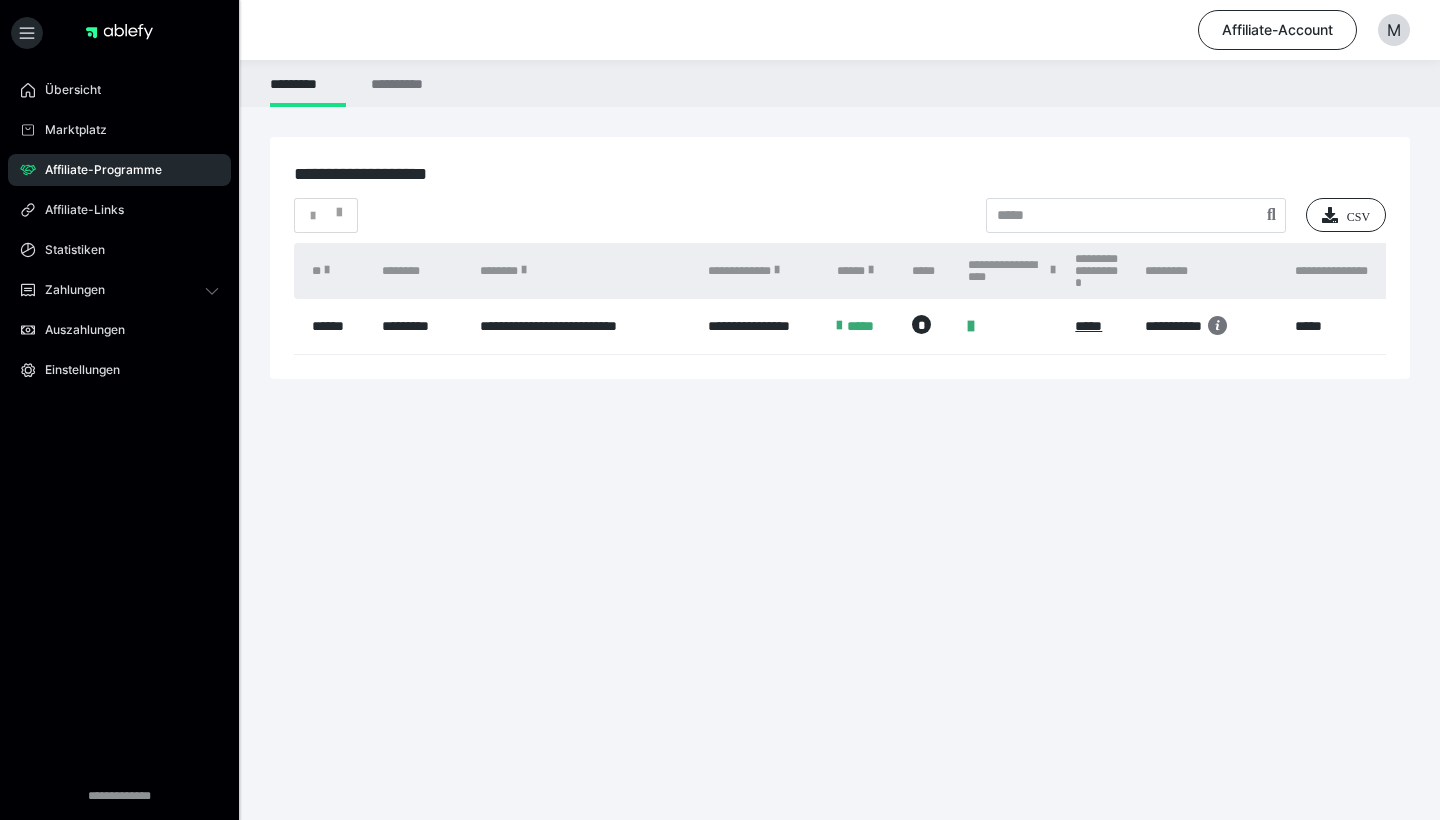 scroll, scrollTop: 0, scrollLeft: 0, axis: both 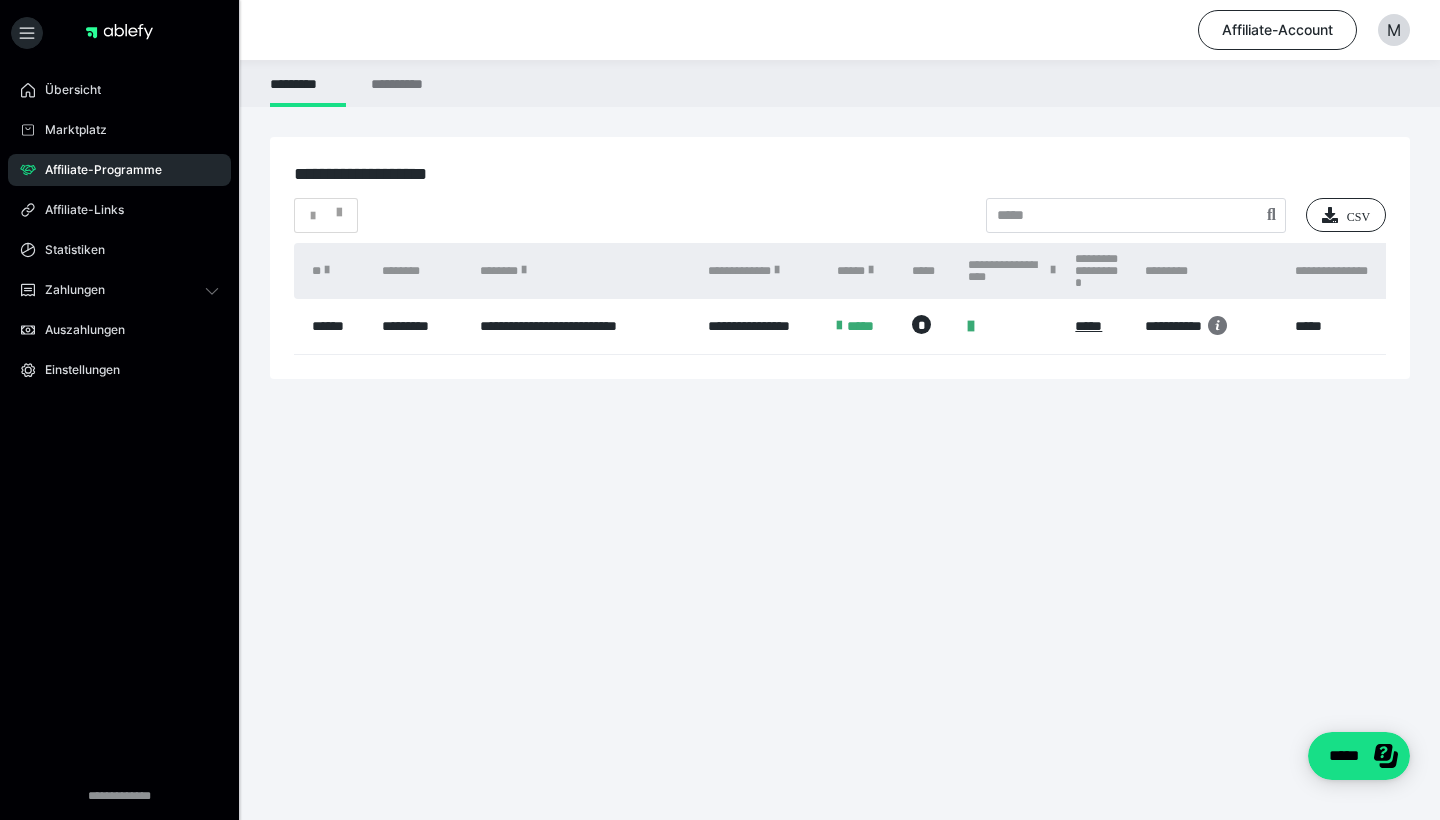 click on "**********" at bounding box center (1173, 326) 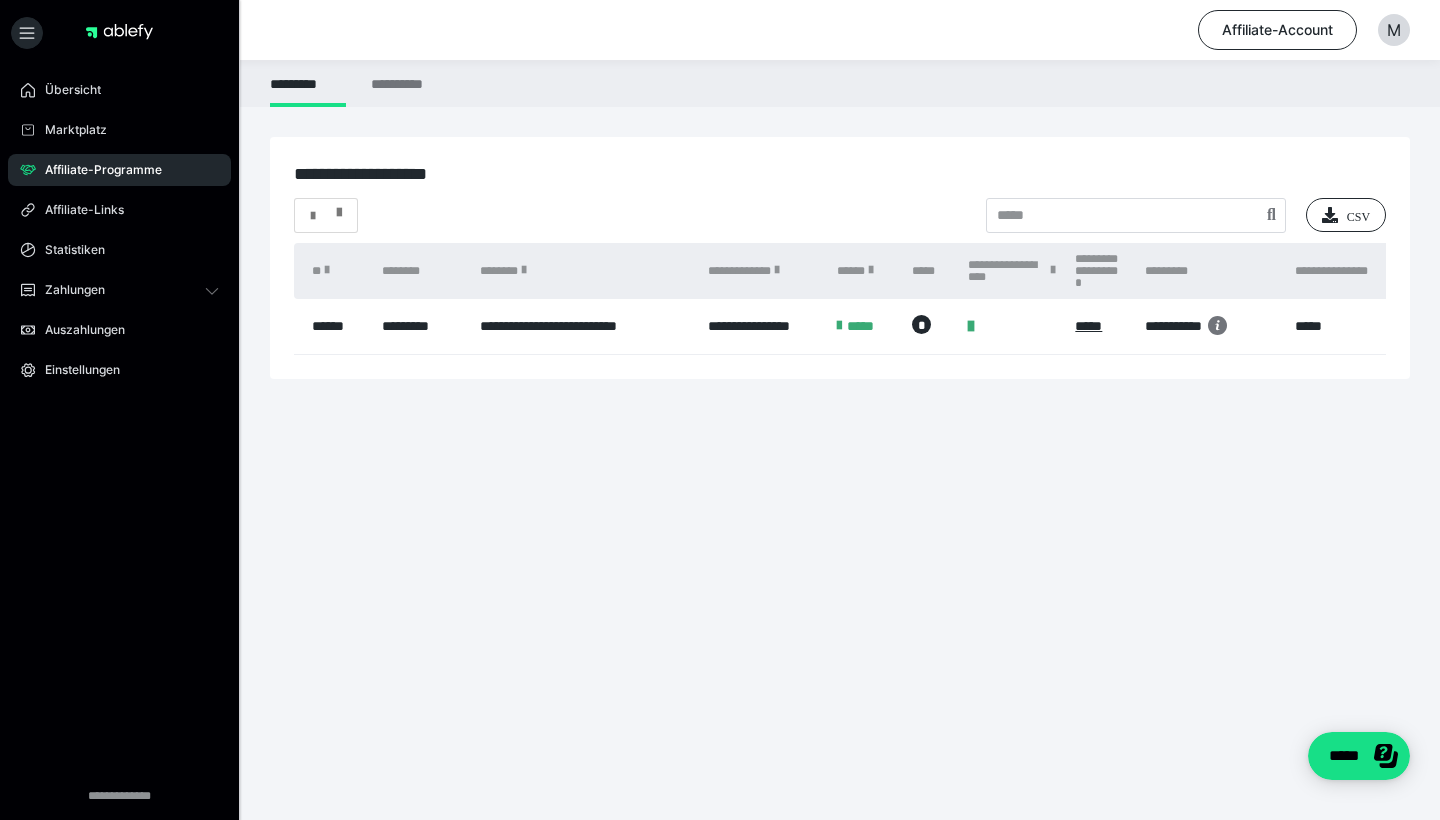 click at bounding box center (339, 208) 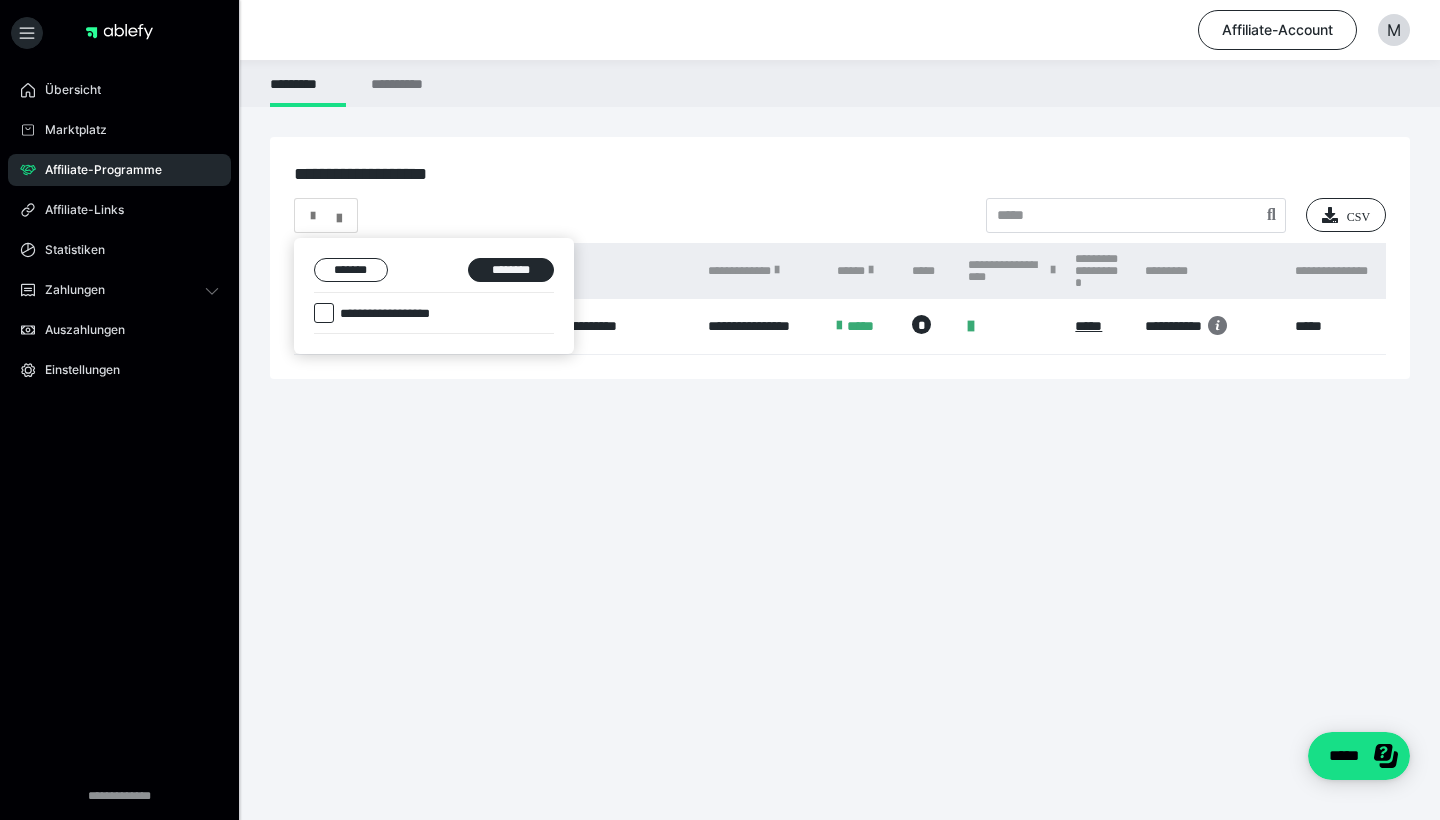 click at bounding box center (720, 410) 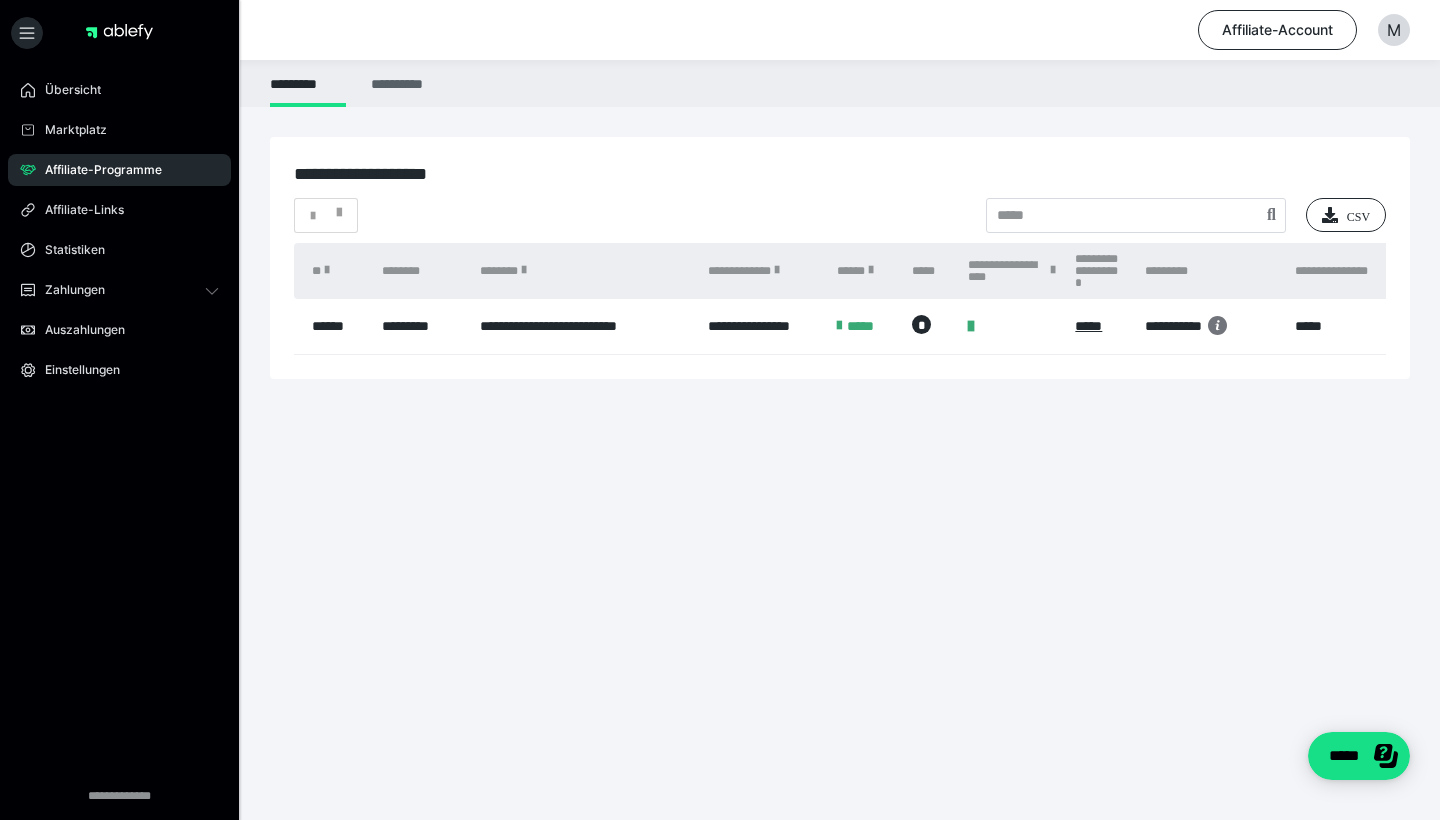 click on "**********" at bounding box center (400, 83) 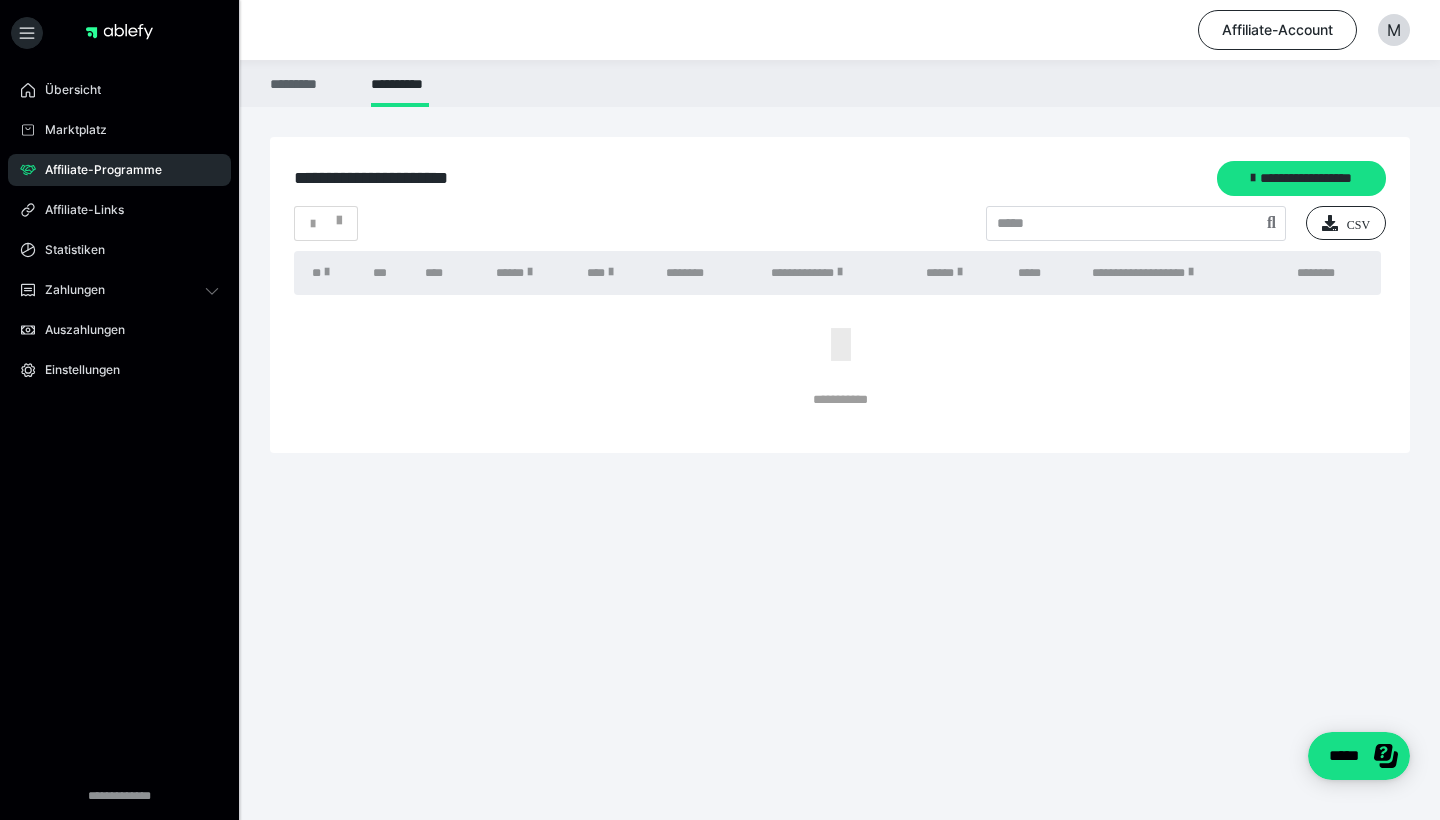 click on "*********" at bounding box center (308, 83) 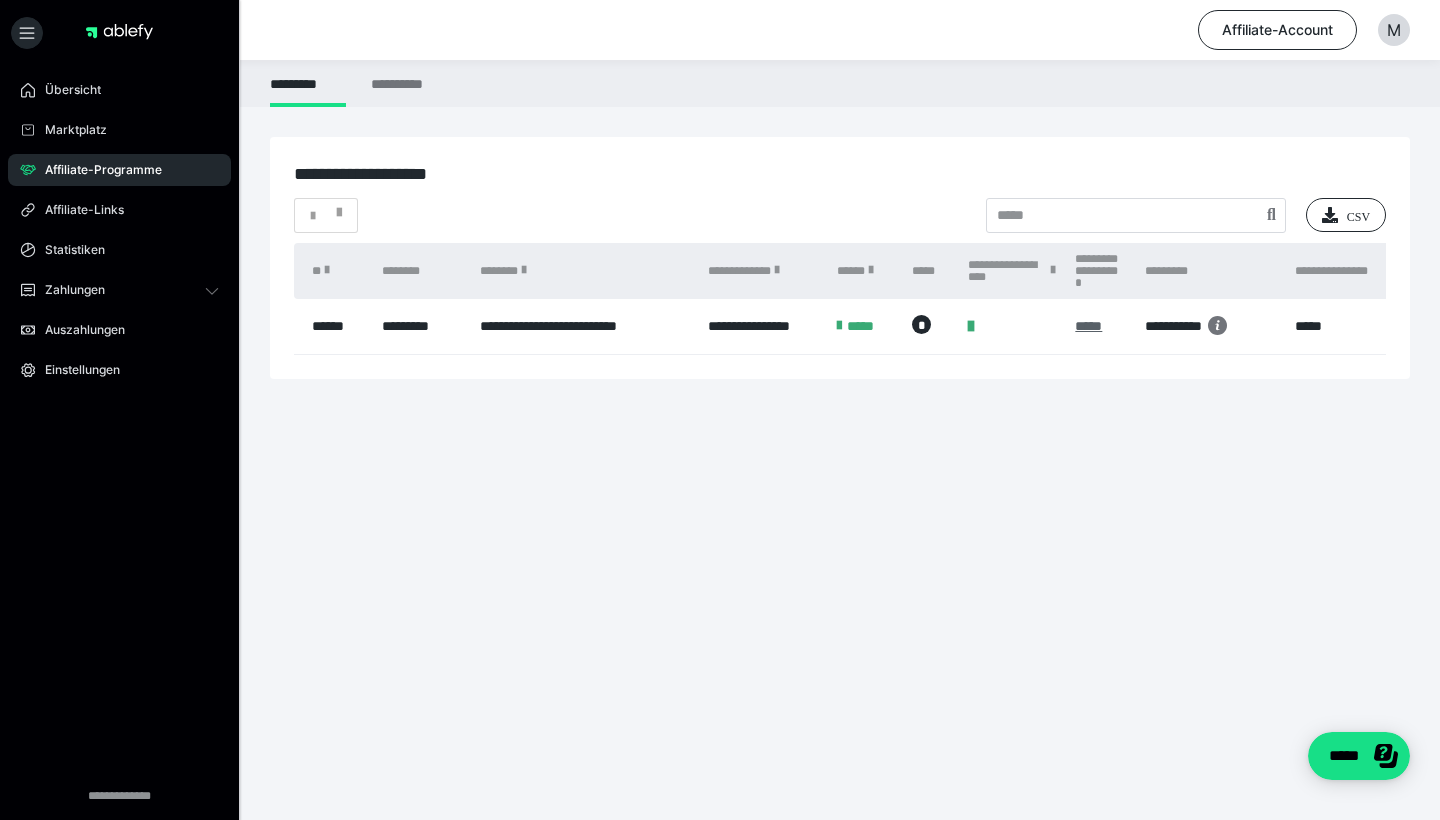 click on "*****" at bounding box center (1100, 326) 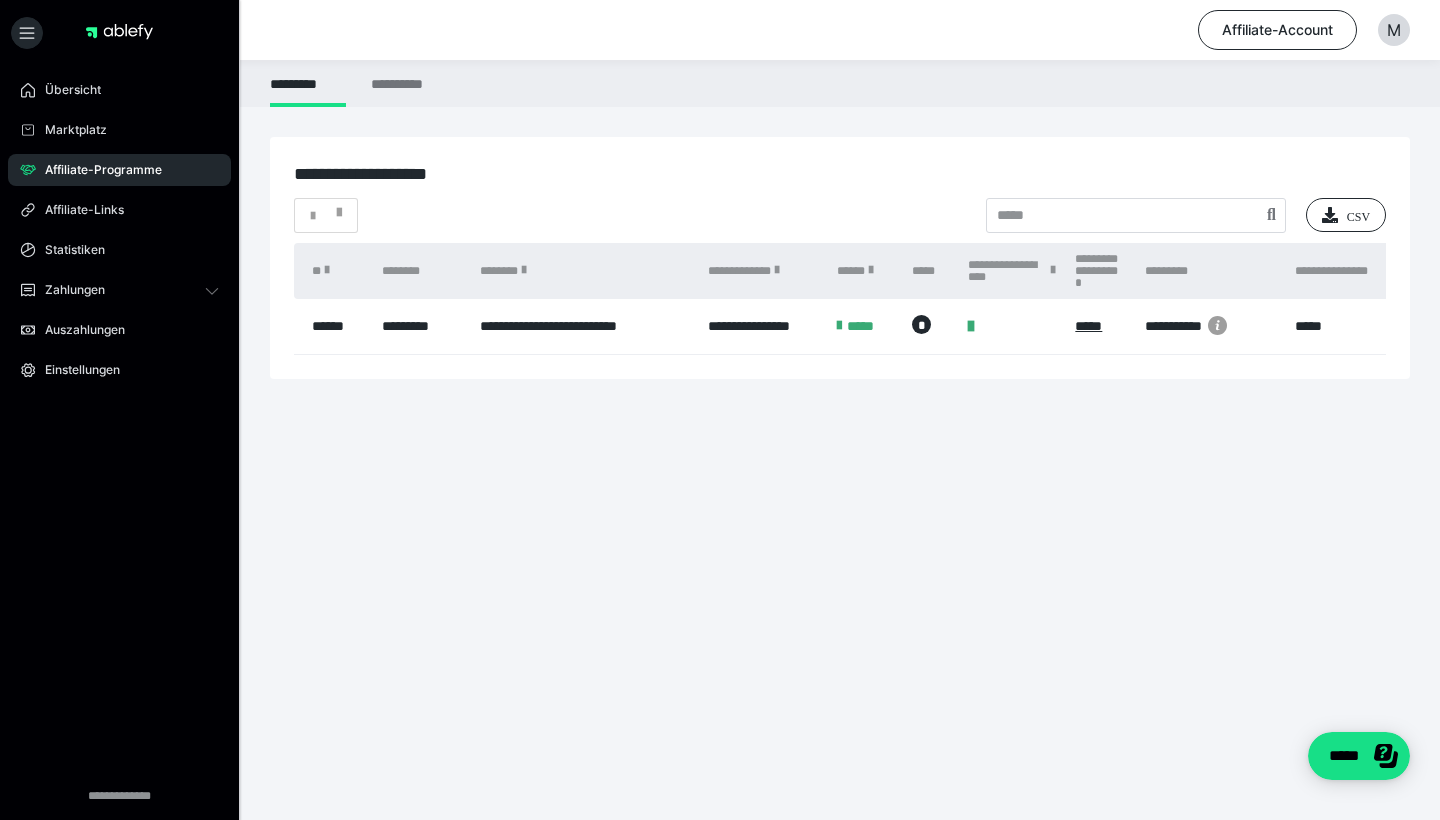 click 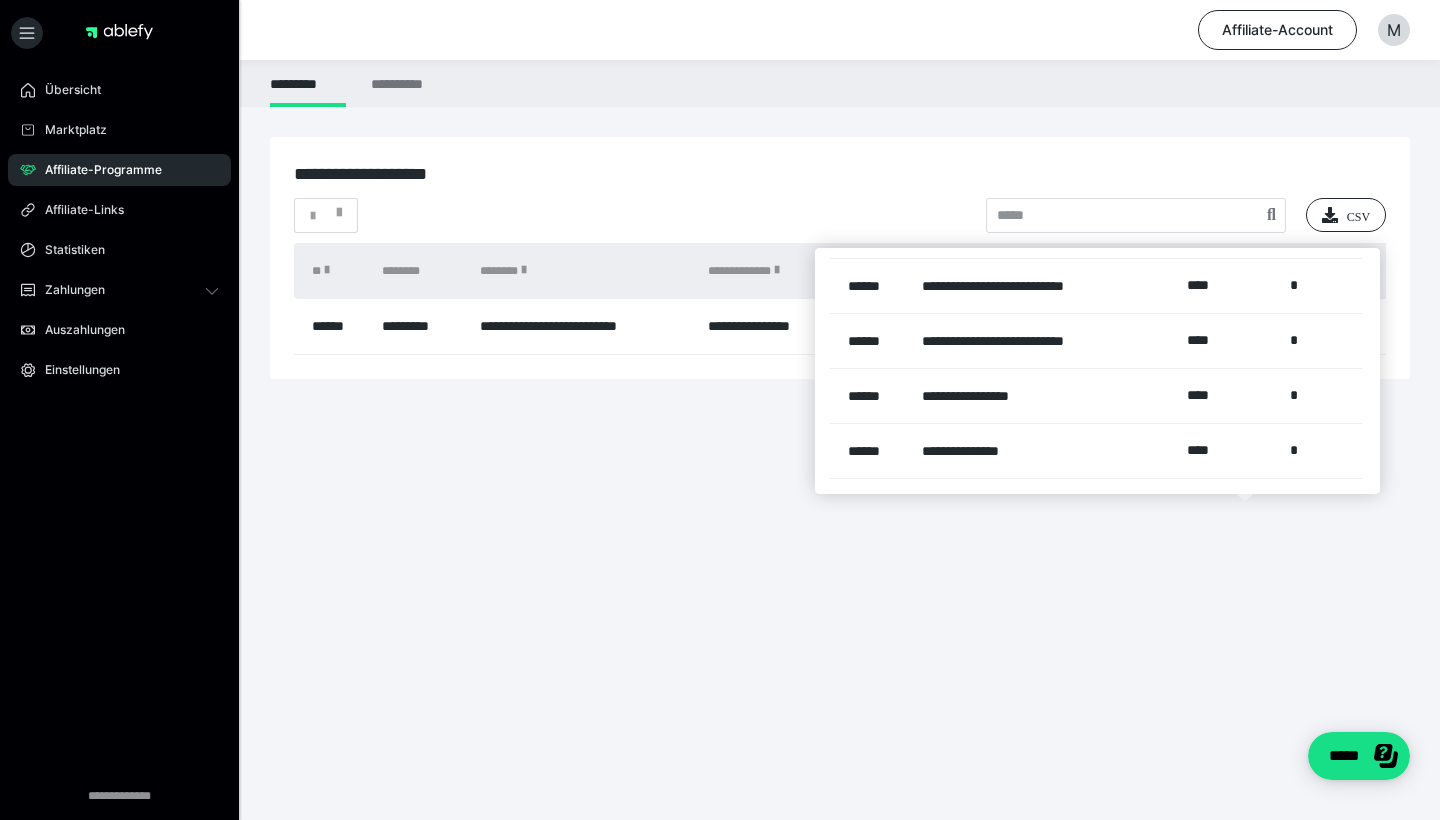 scroll, scrollTop: 365, scrollLeft: 0, axis: vertical 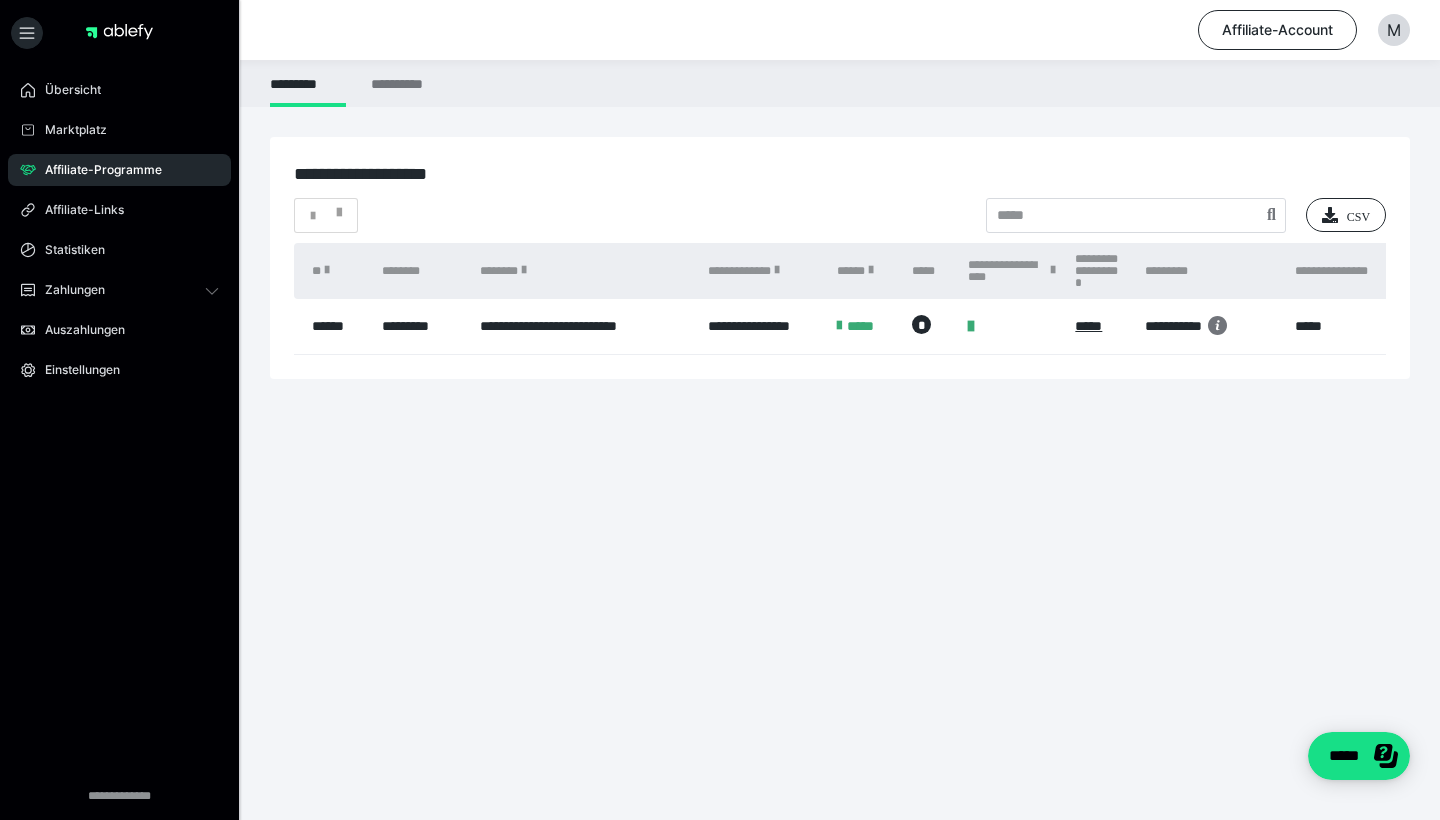 click at bounding box center [524, 270] 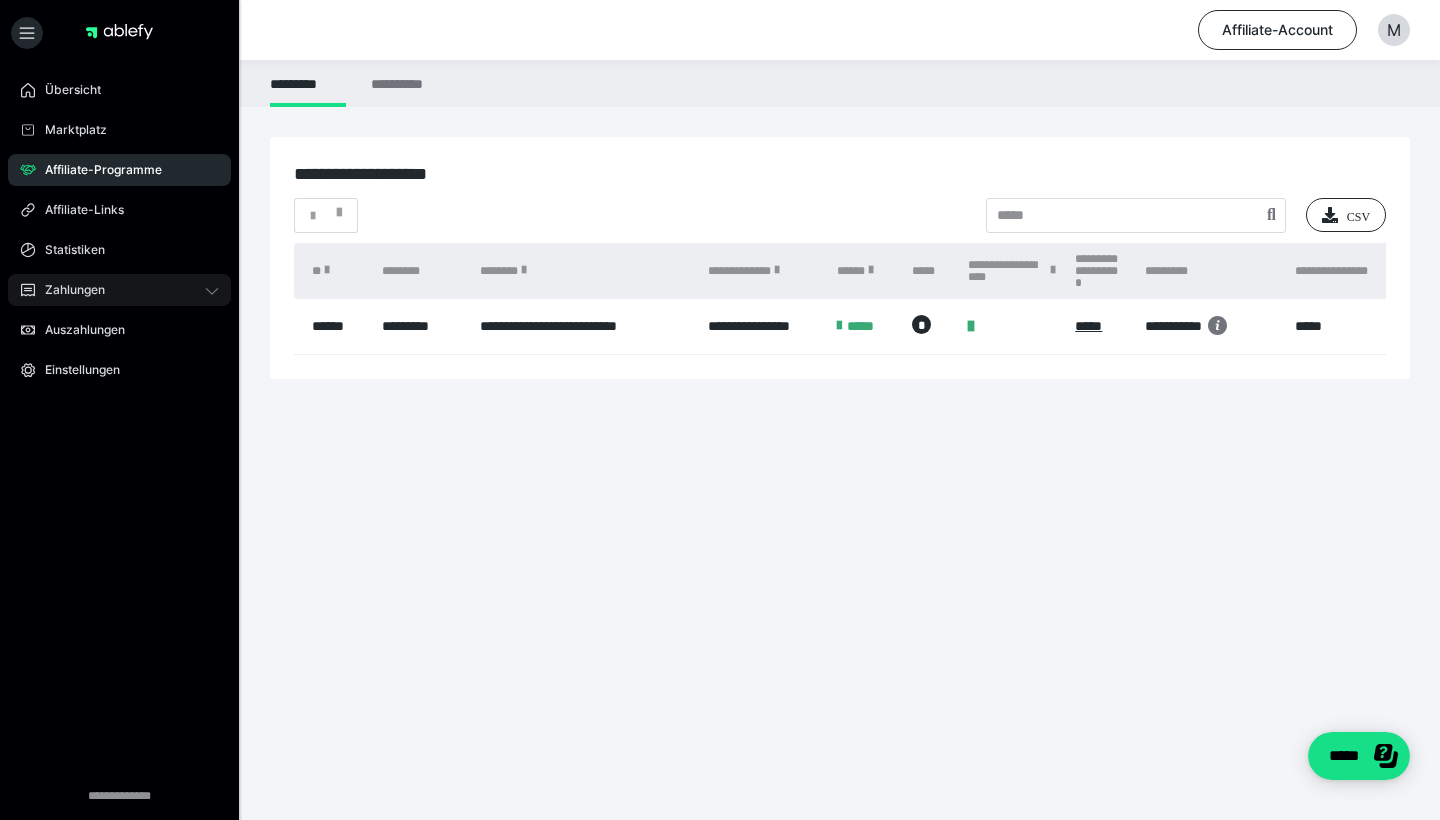 click on "Zahlungen" at bounding box center (119, 290) 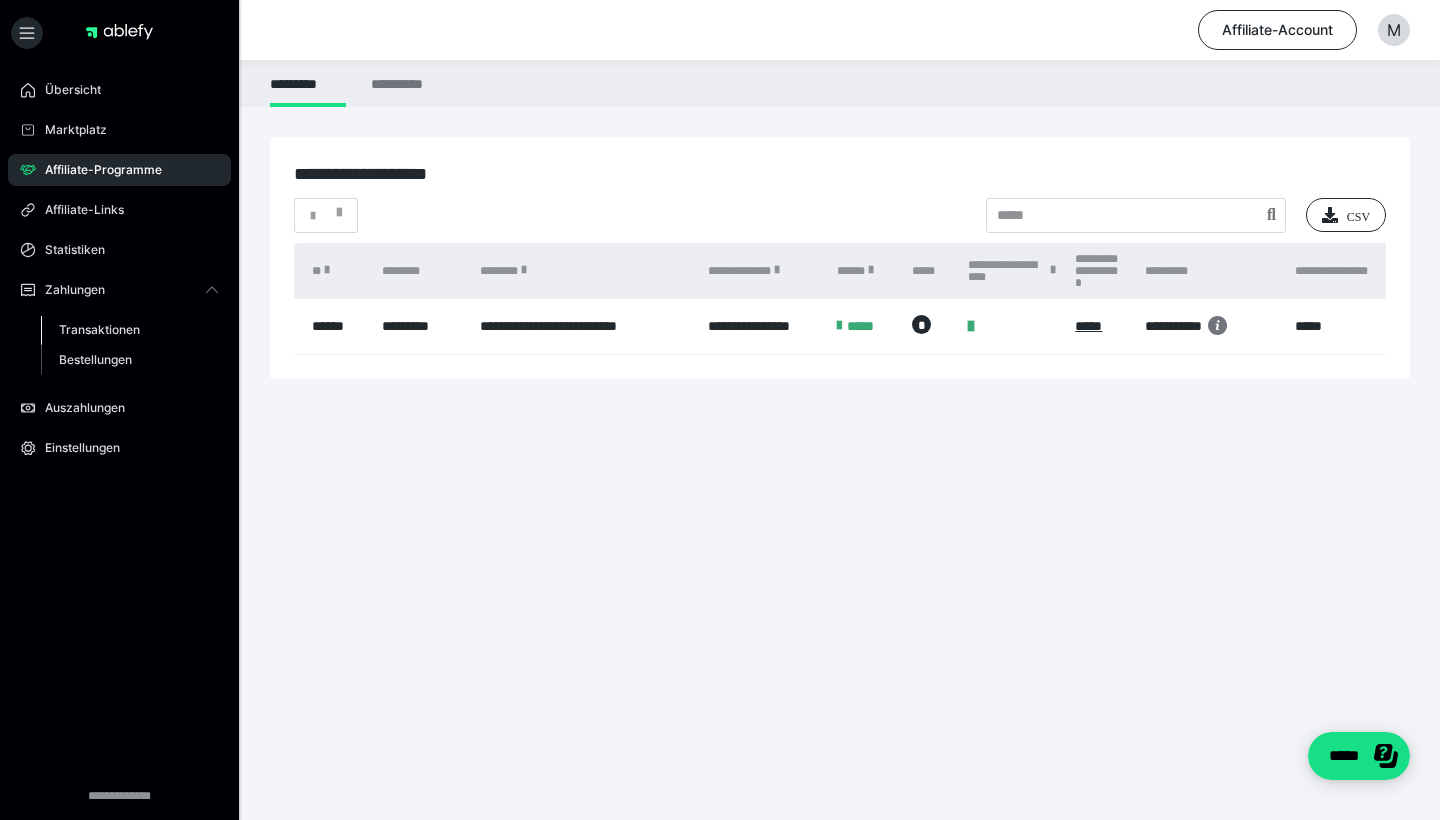 click on "Transaktionen" at bounding box center [99, 329] 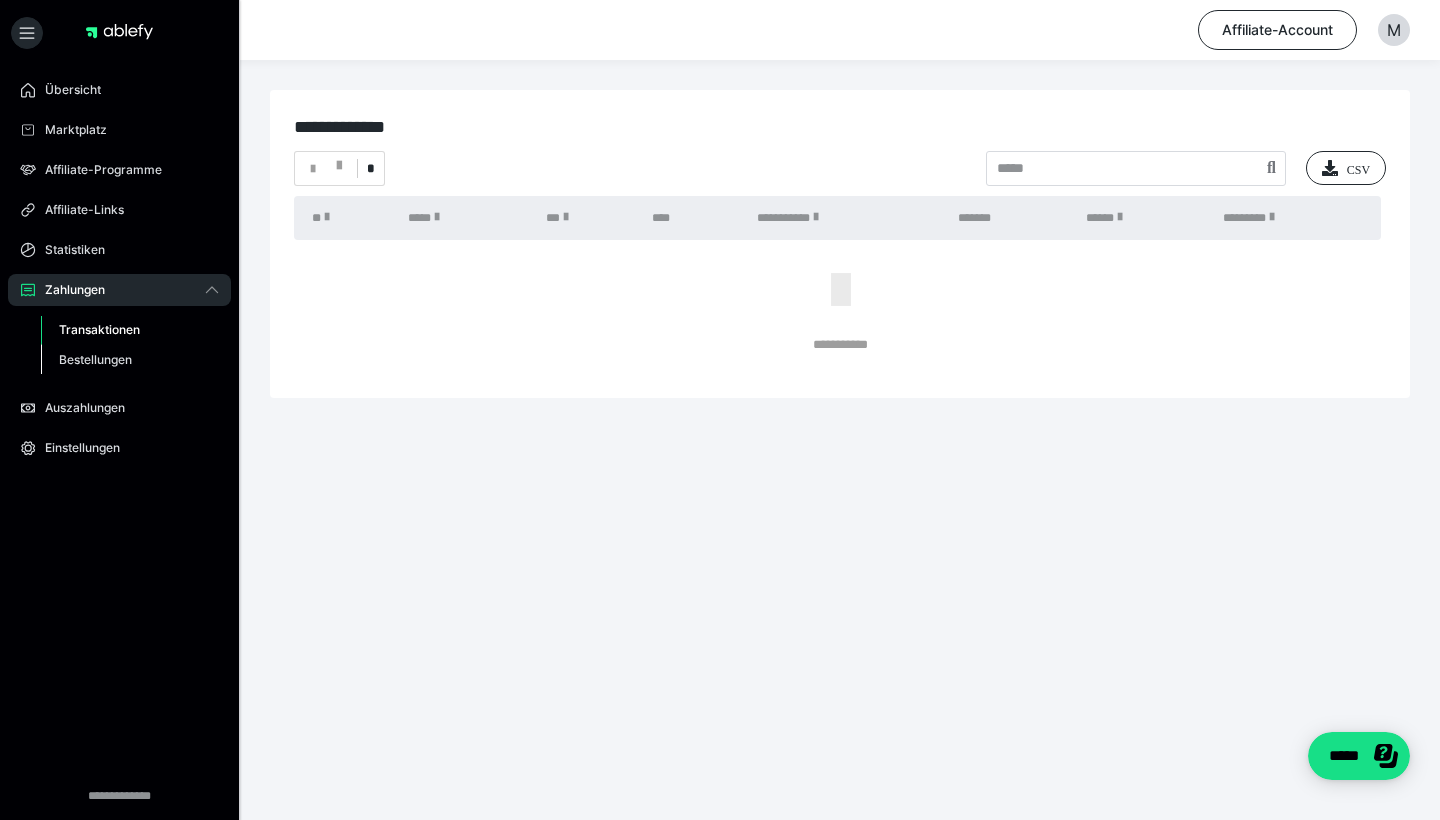 click on "Bestellungen" at bounding box center (95, 359) 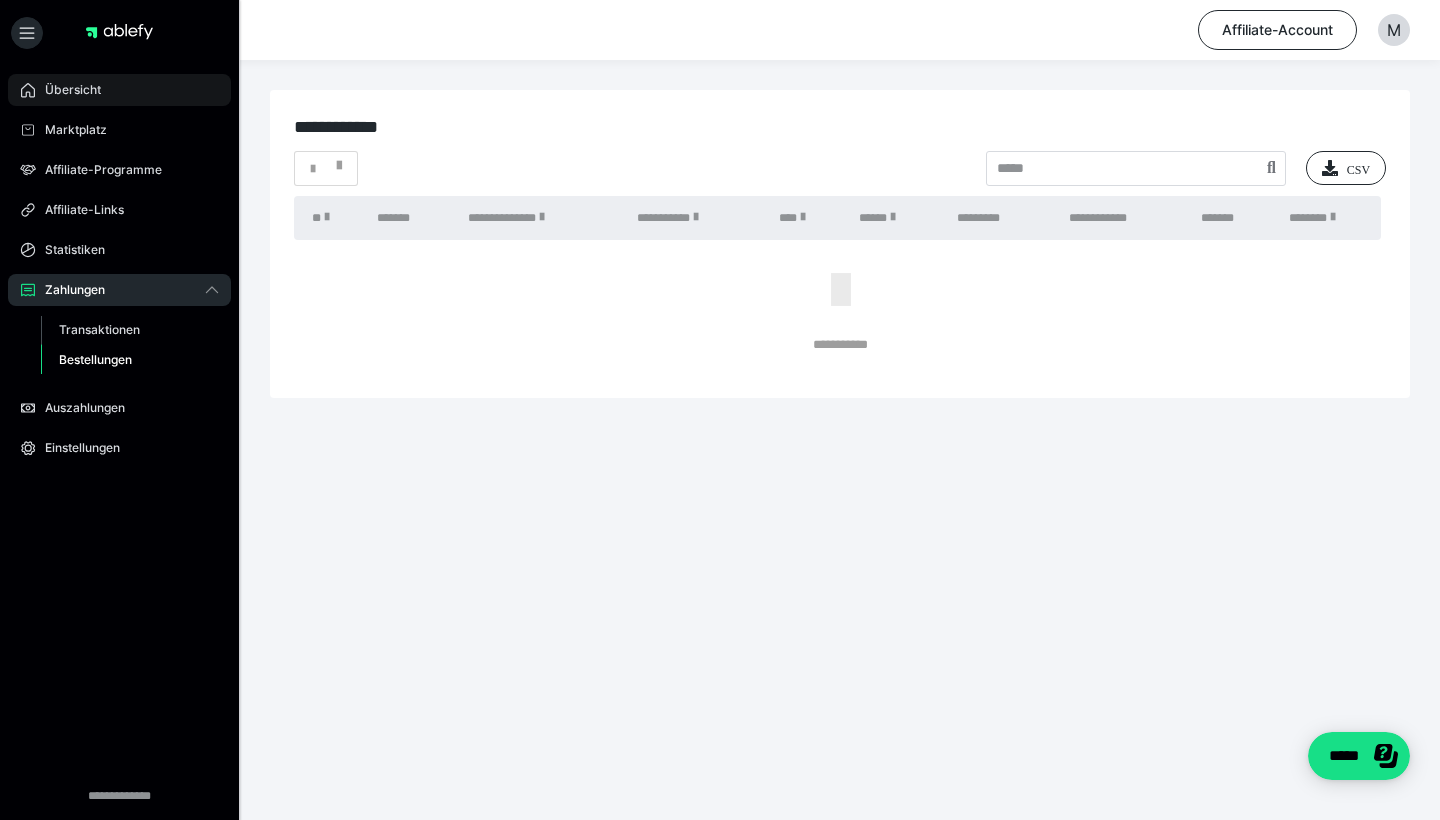 click on "Übersicht" at bounding box center [66, 90] 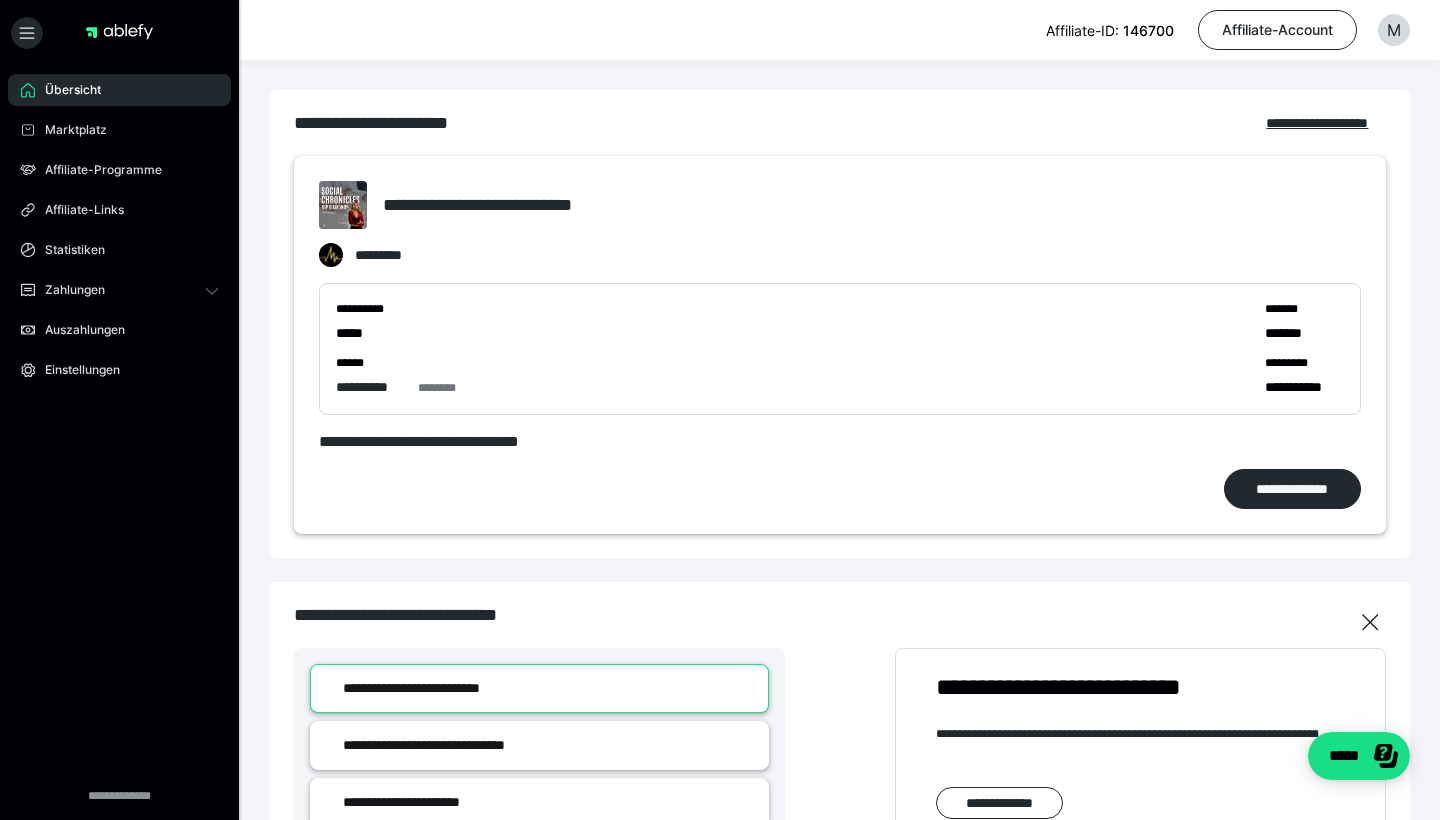 scroll, scrollTop: 0, scrollLeft: 0, axis: both 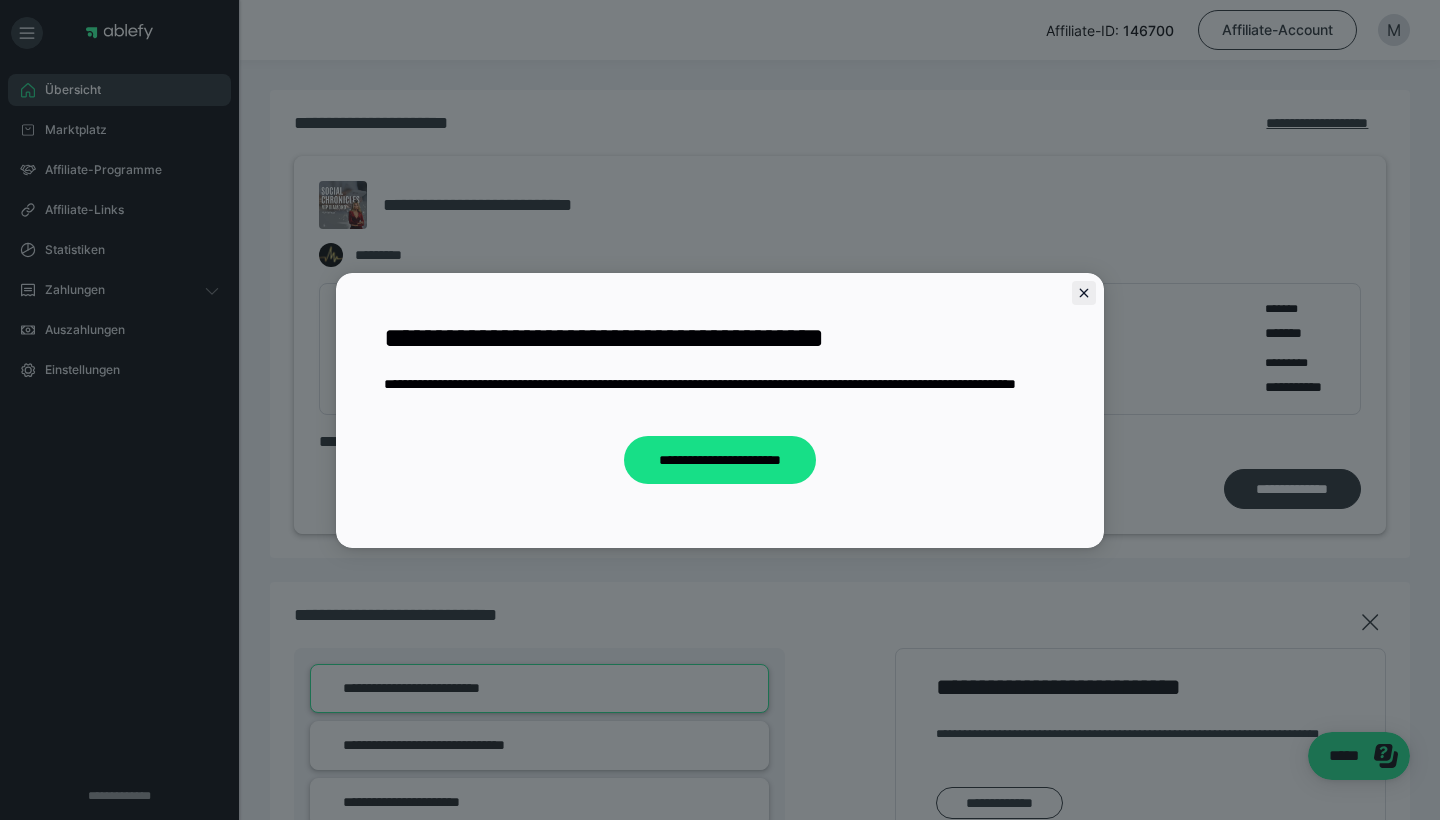 click 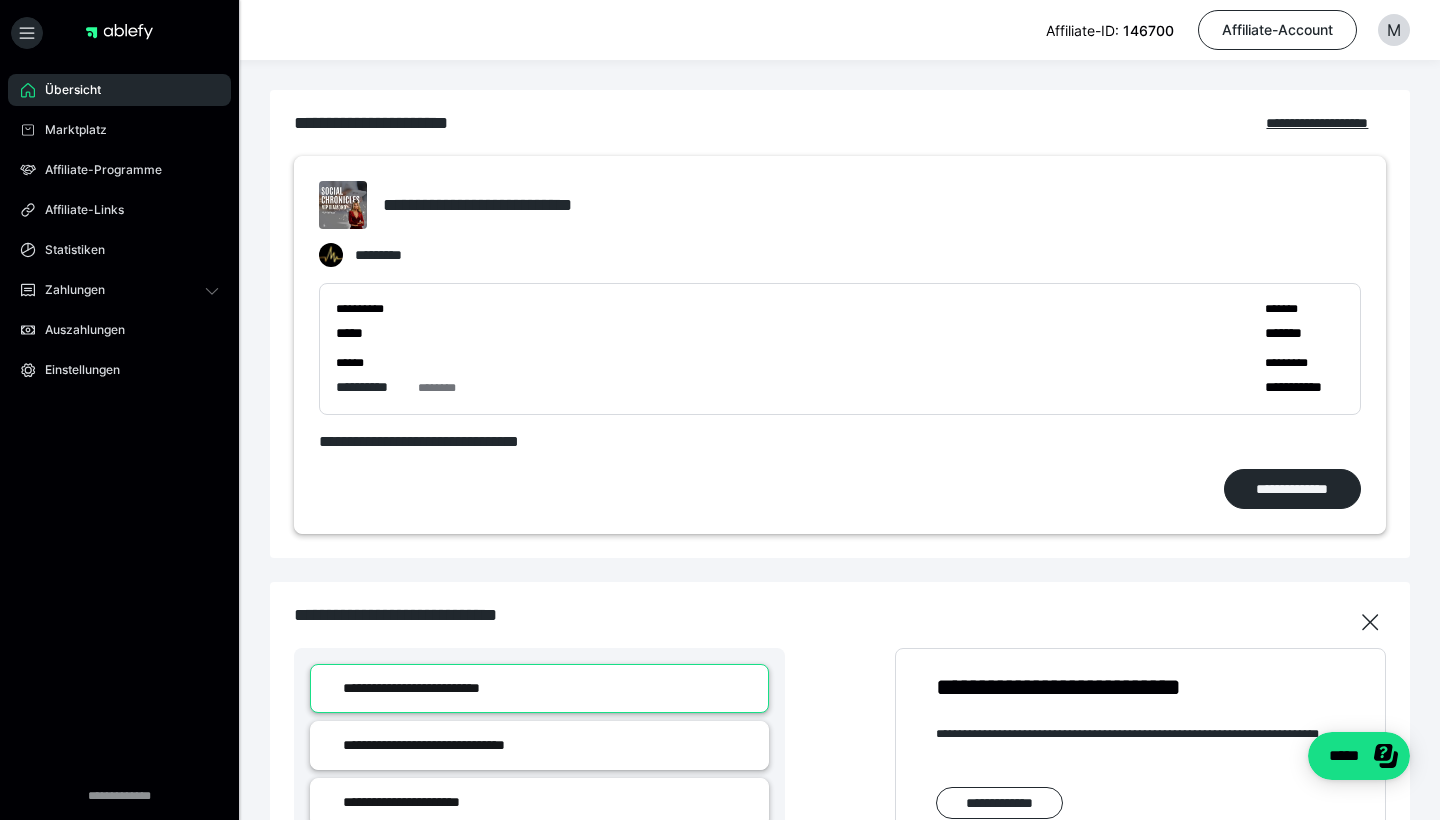 scroll, scrollTop: 0, scrollLeft: 0, axis: both 